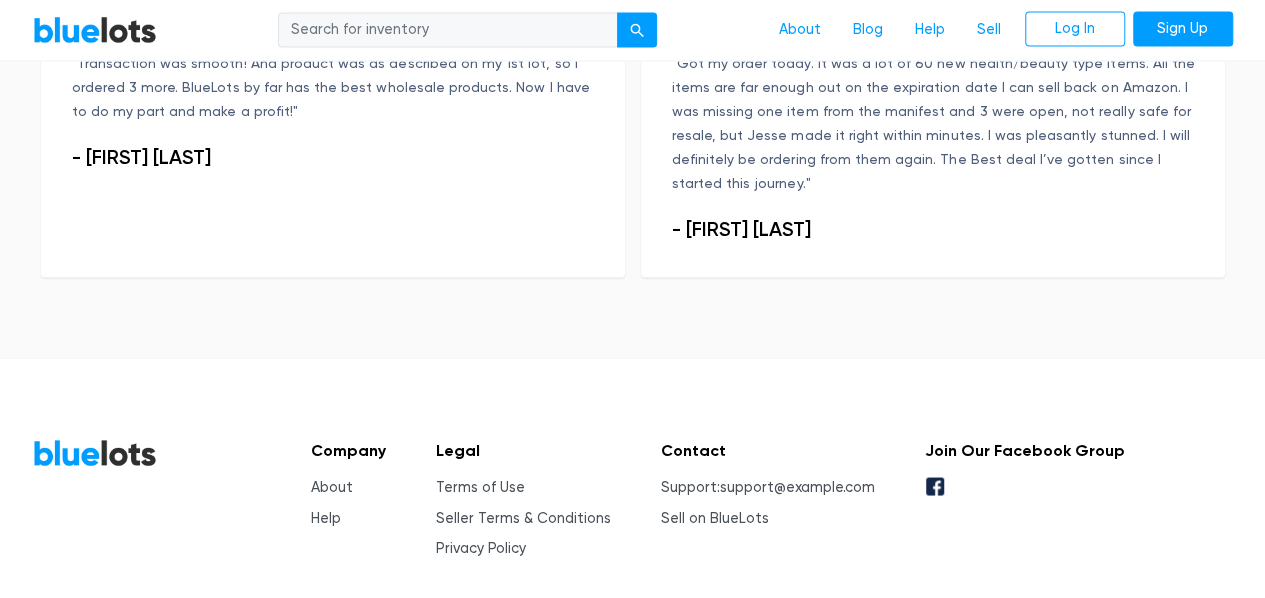 scroll, scrollTop: 1642, scrollLeft: 0, axis: vertical 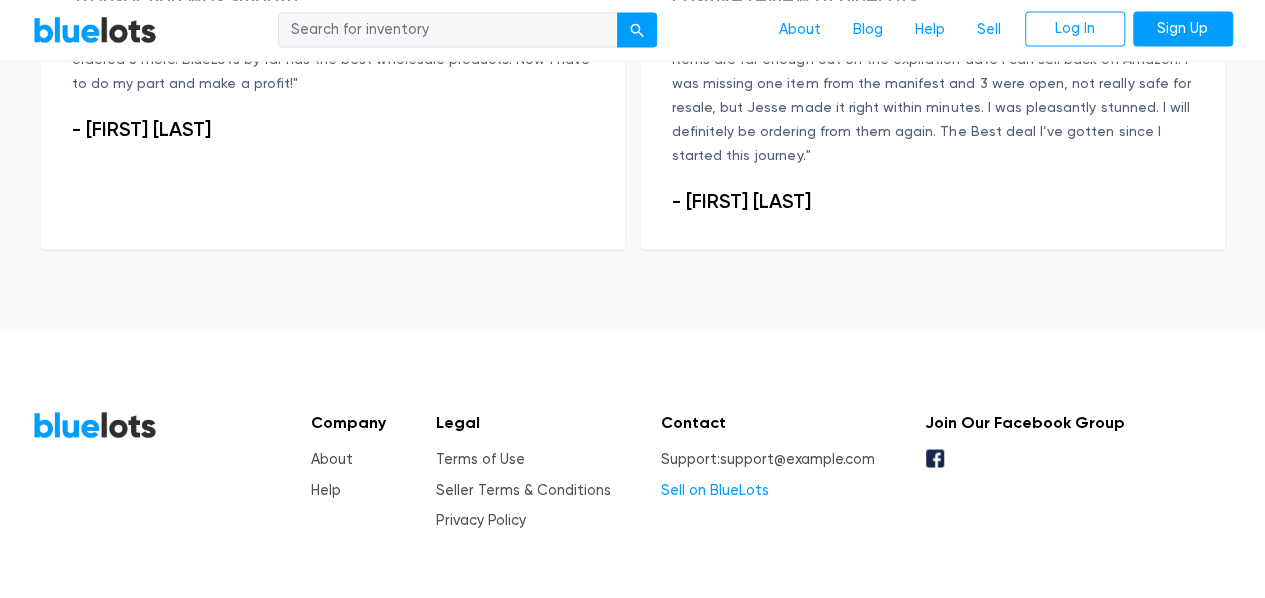 click on "Sell on BlueLots" at bounding box center (715, 489) 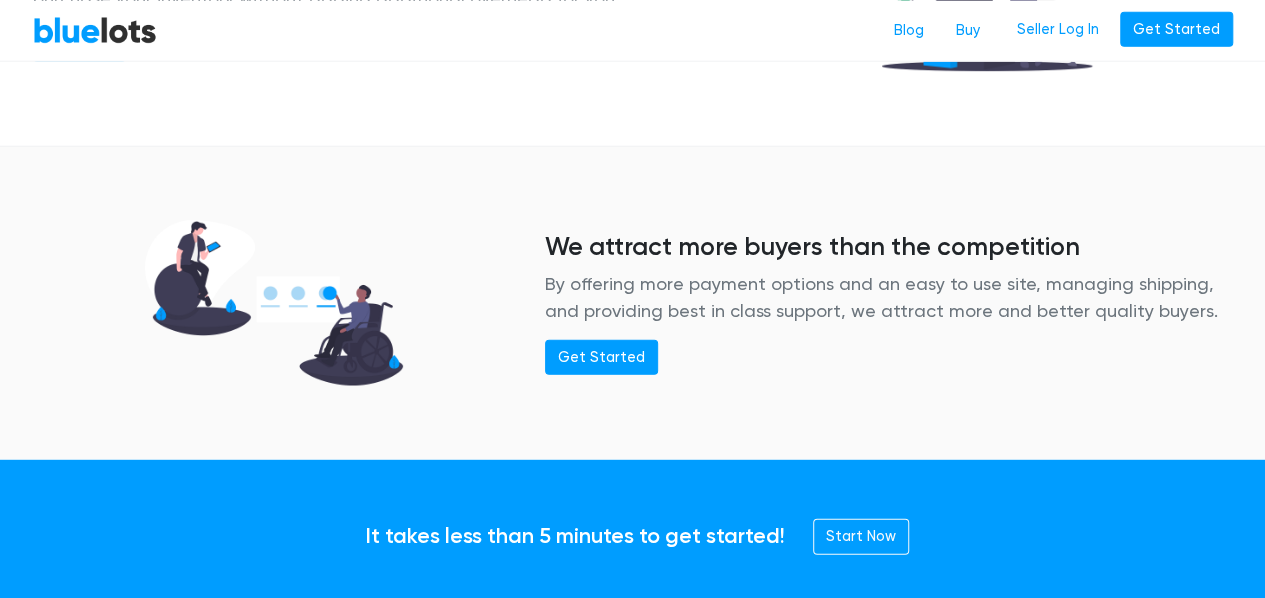 scroll, scrollTop: 2500, scrollLeft: 0, axis: vertical 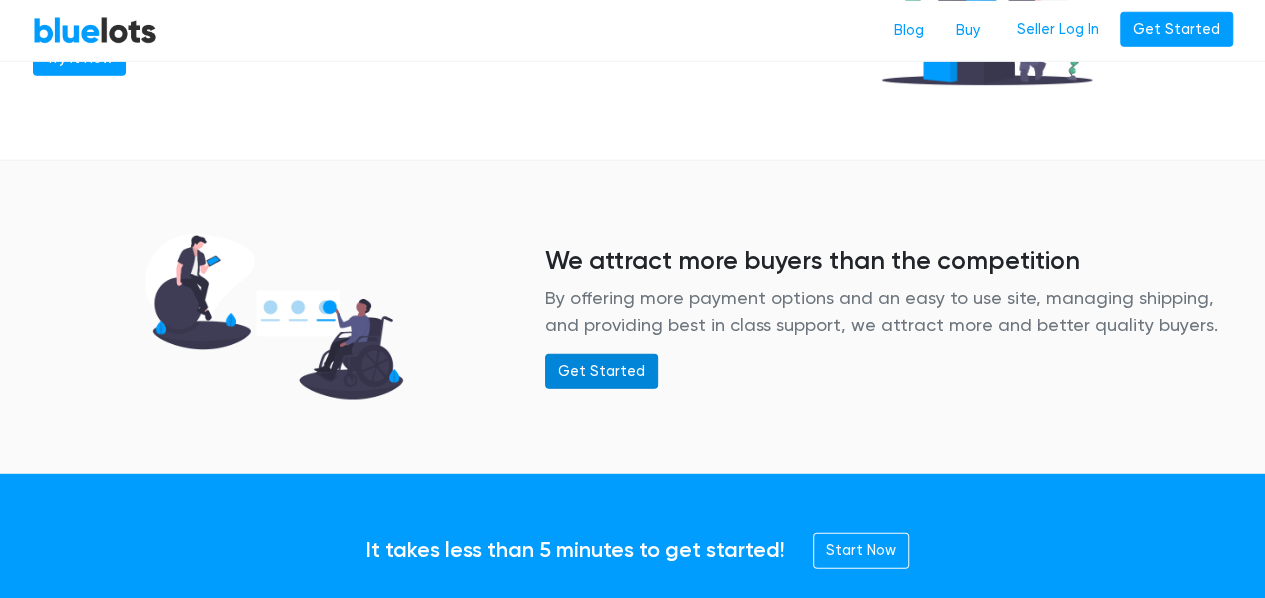 click on "Get Started" at bounding box center (601, 372) 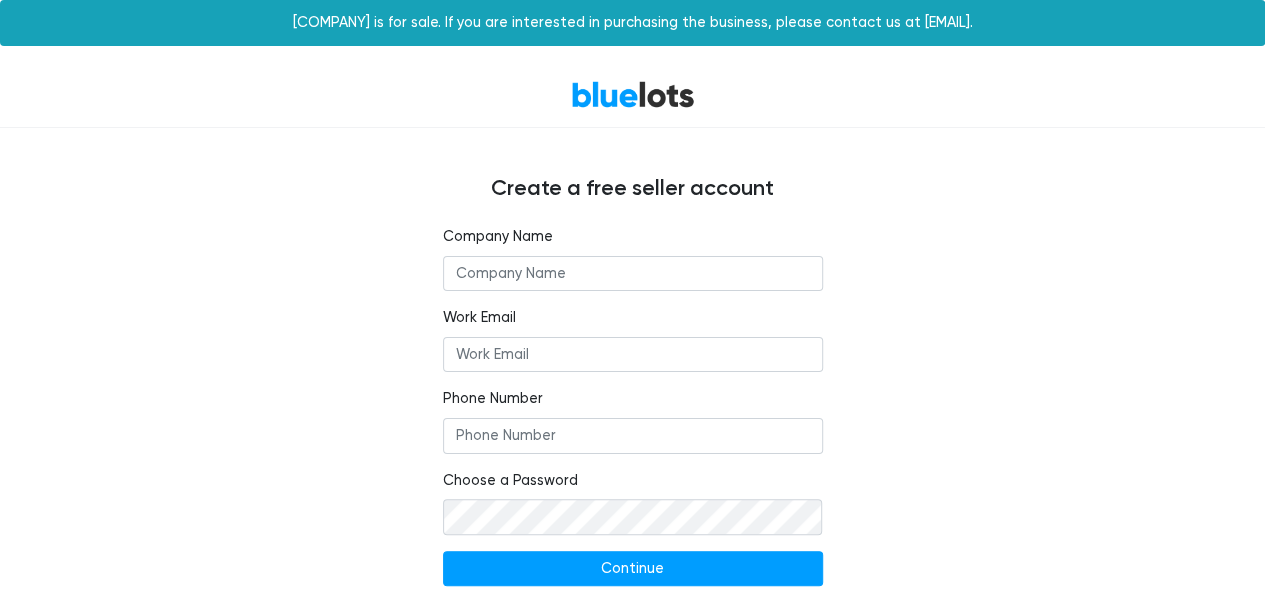 scroll, scrollTop: 56, scrollLeft: 0, axis: vertical 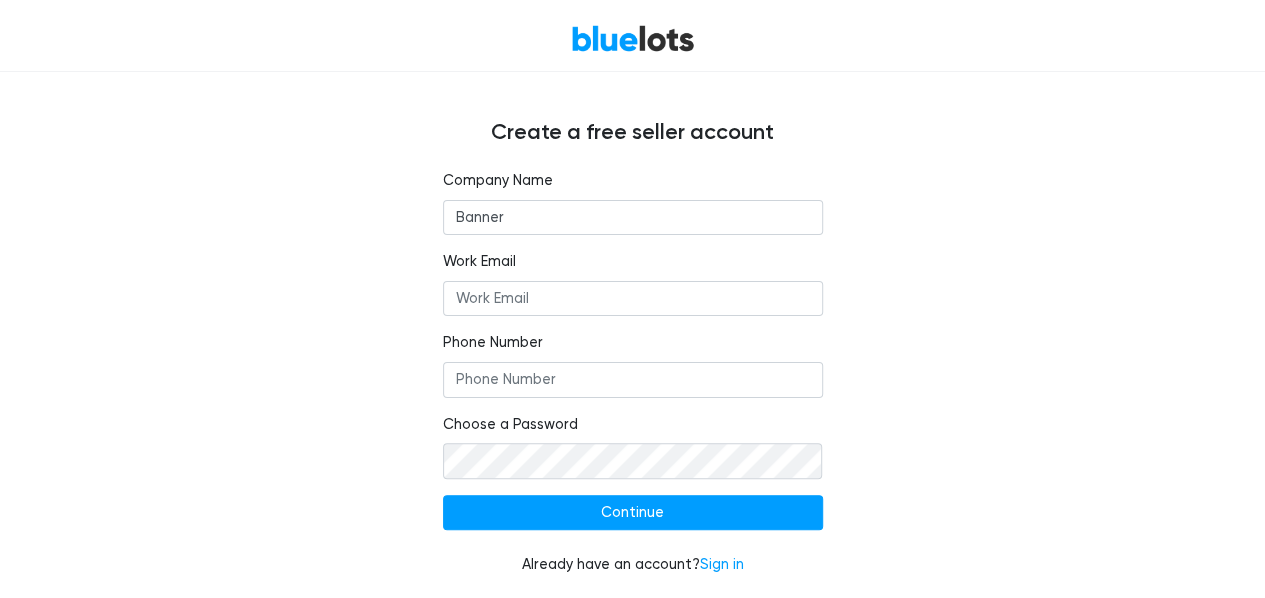 type on "Banner International LLC" 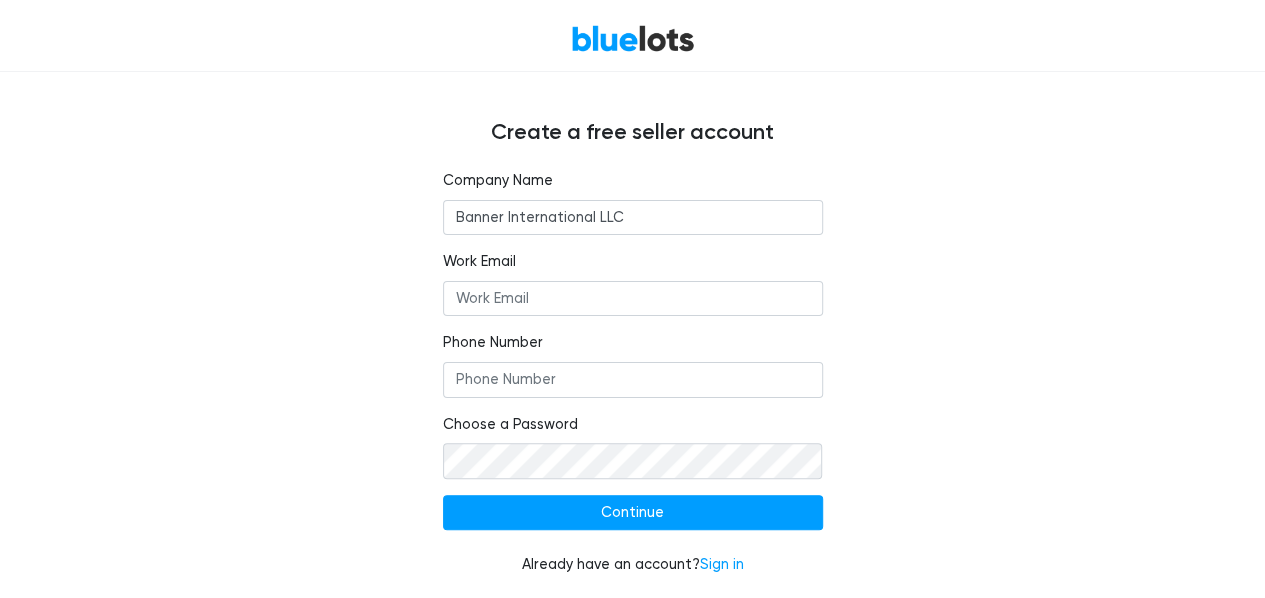 type on "scott@bannerfaucets.com" 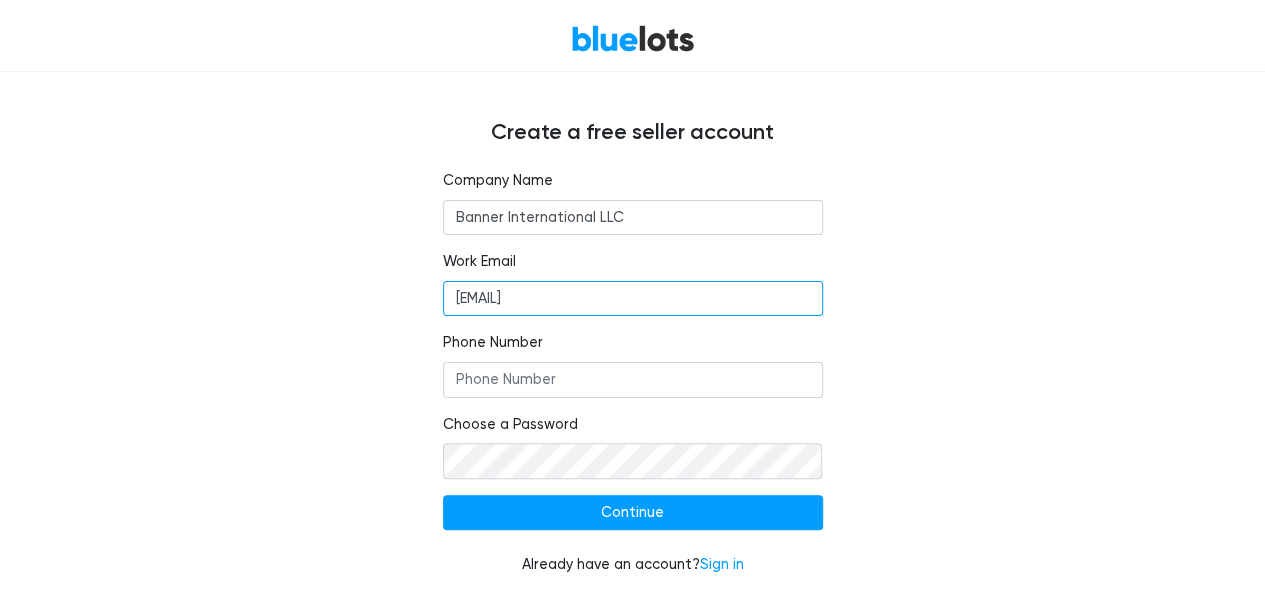 type on "[PHONE]" 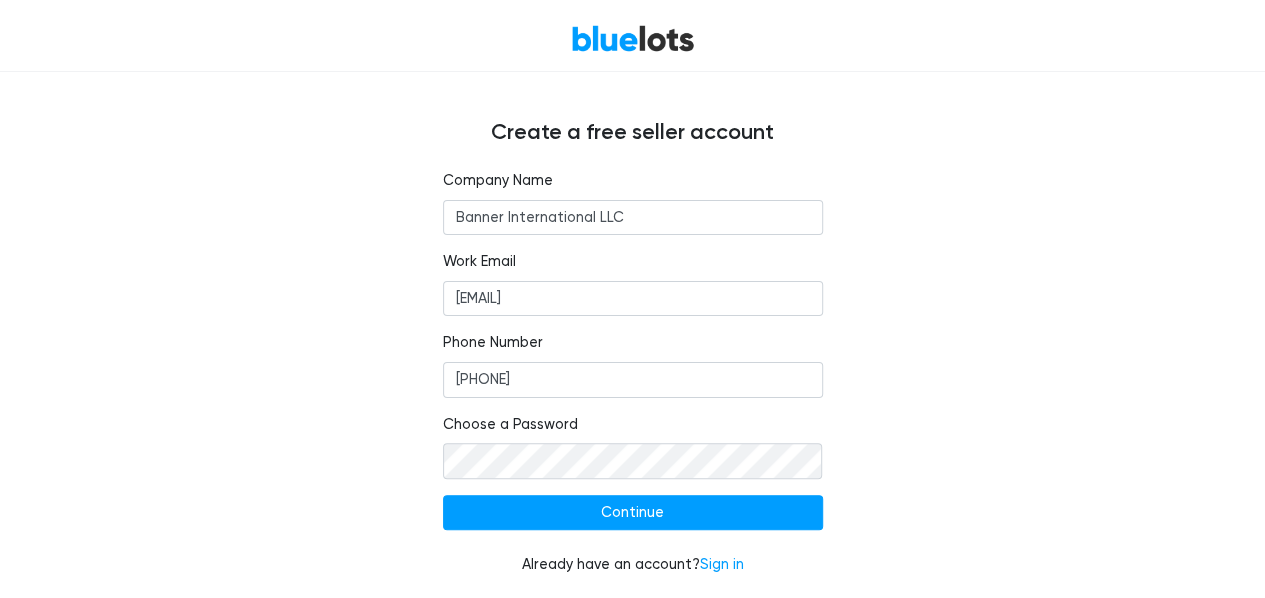 click on "Phone Number
9723237399" at bounding box center [633, 364] 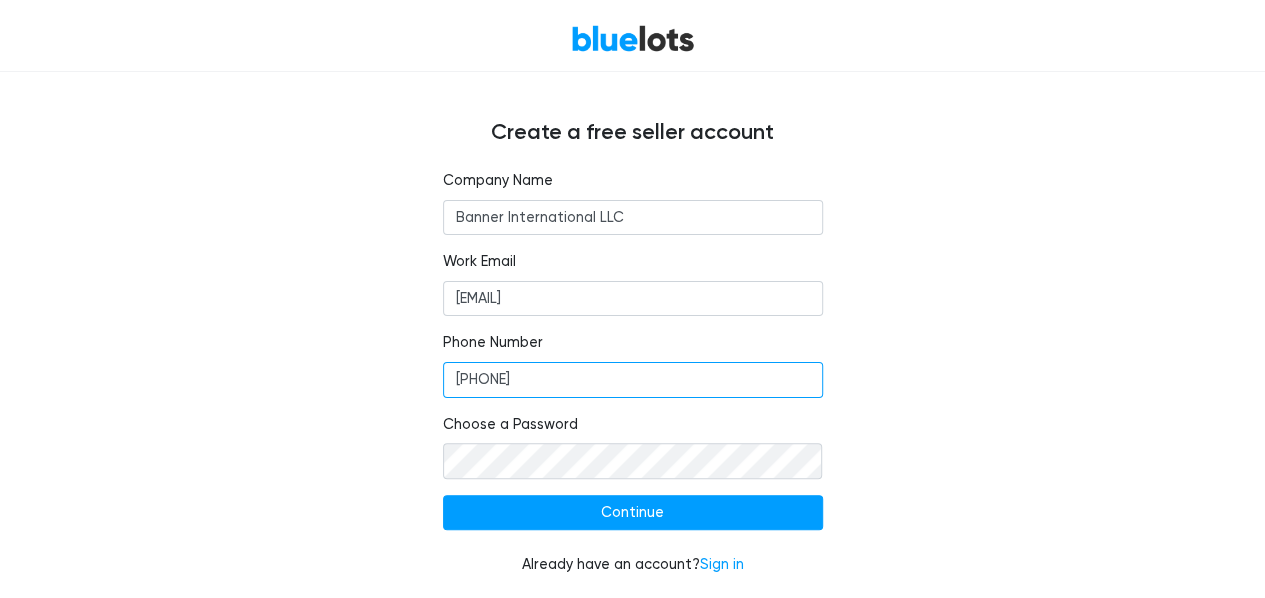 click on "9723237399" at bounding box center (633, 380) 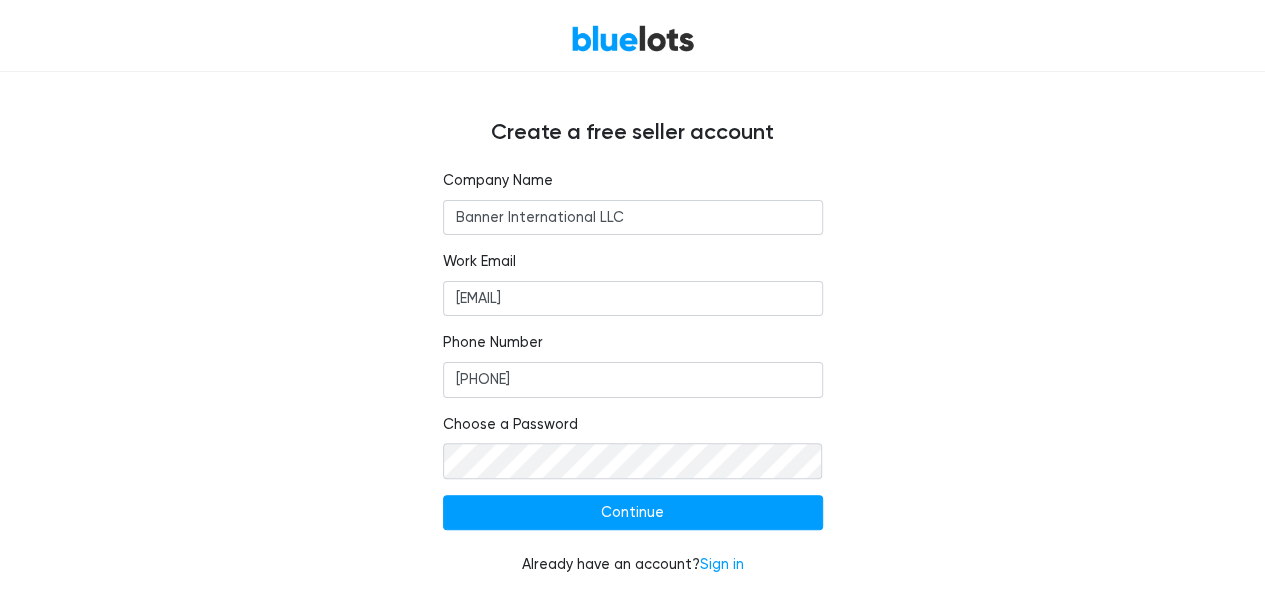 click on "Company Name
Banner International LLC
Work Email
scott@bannerfaucets.com
Phone Number
9723237399
Choose a Password
Continue
Already have an account?  Sign in" at bounding box center (633, 385) 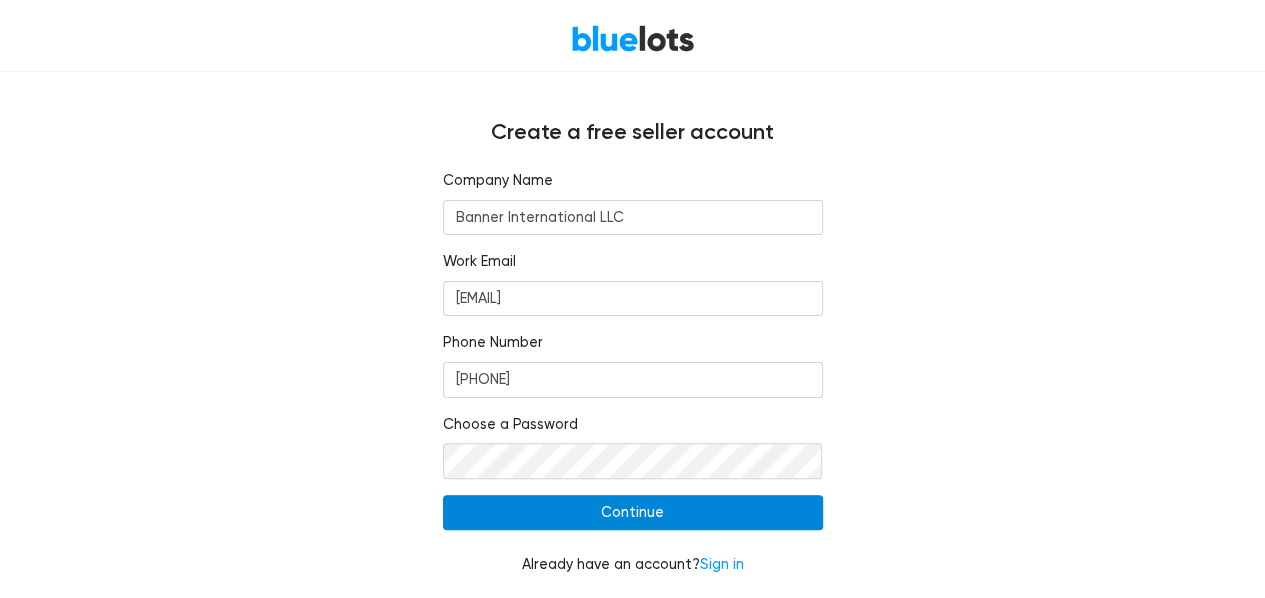 click on "Continue" at bounding box center (633, 513) 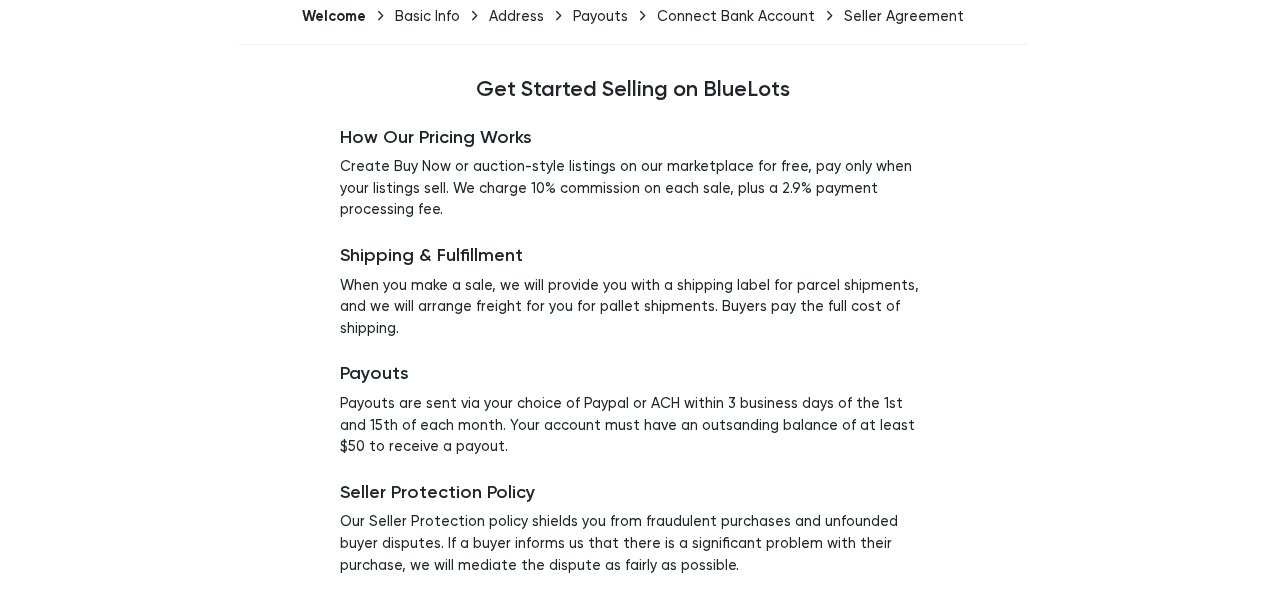scroll, scrollTop: 198, scrollLeft: 0, axis: vertical 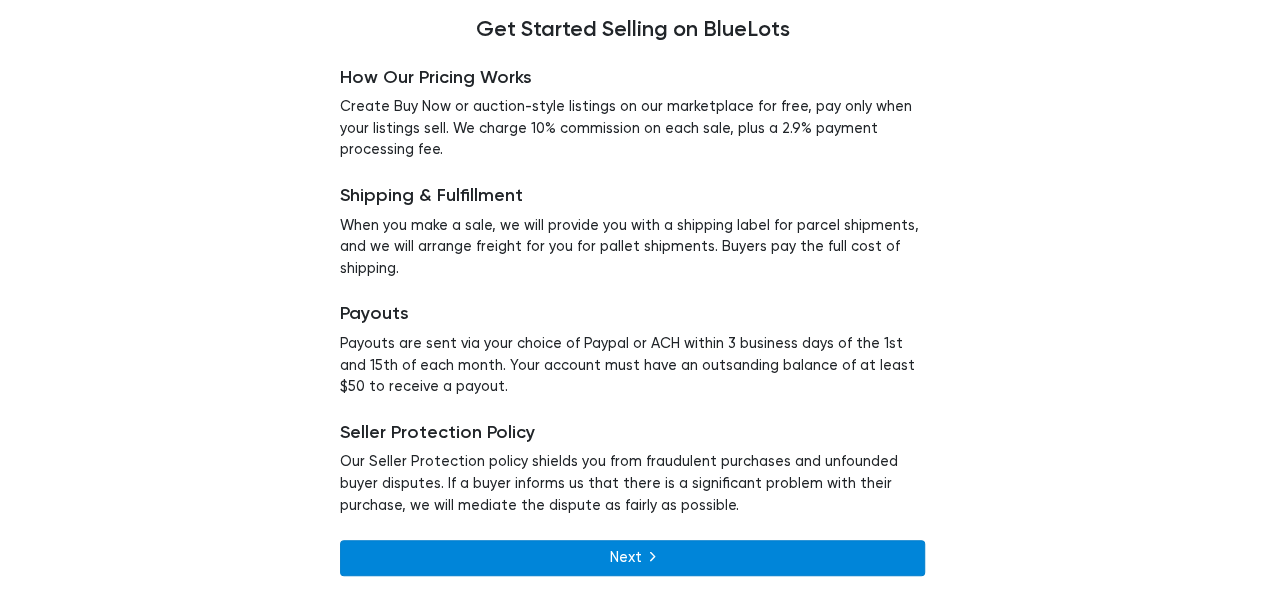 click on "Next" at bounding box center (632, 558) 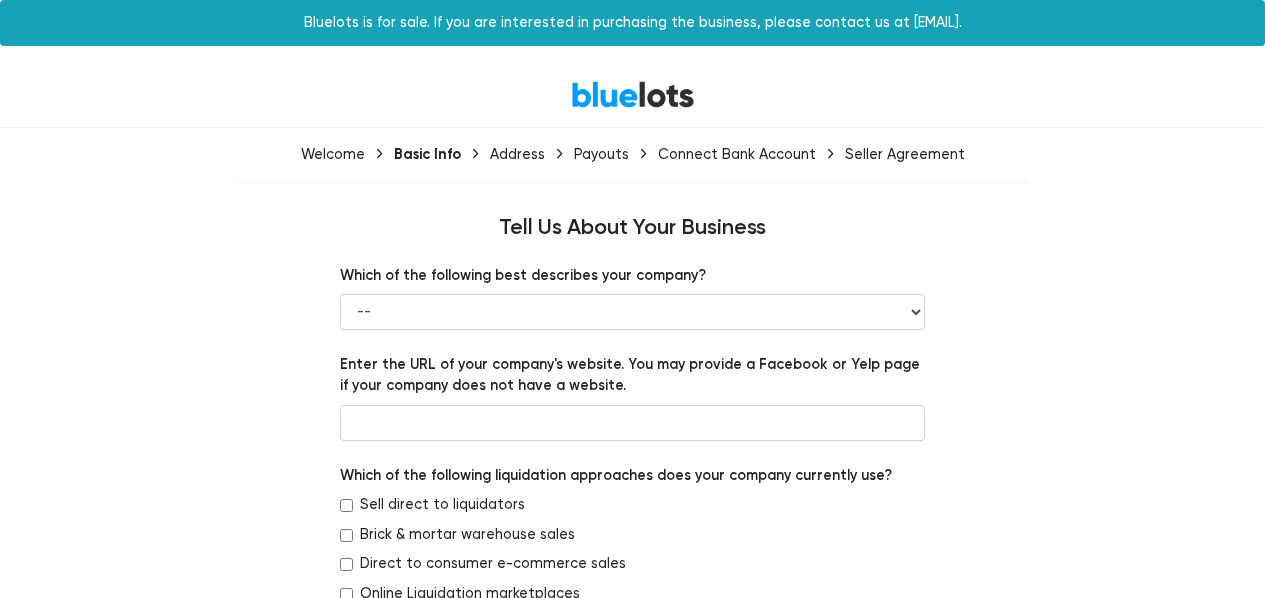 scroll, scrollTop: 0, scrollLeft: 0, axis: both 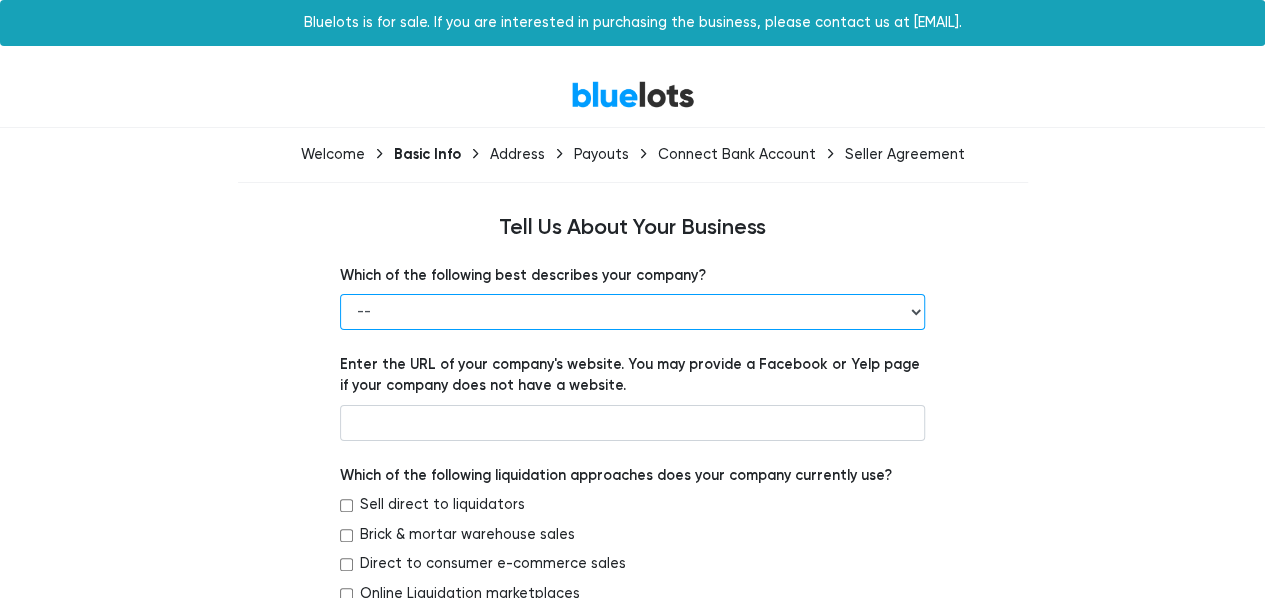 click on "--
Retailer
Wholesaler
Brand or Manufacturer
Liquidator
3PL
Other" at bounding box center [632, 312] 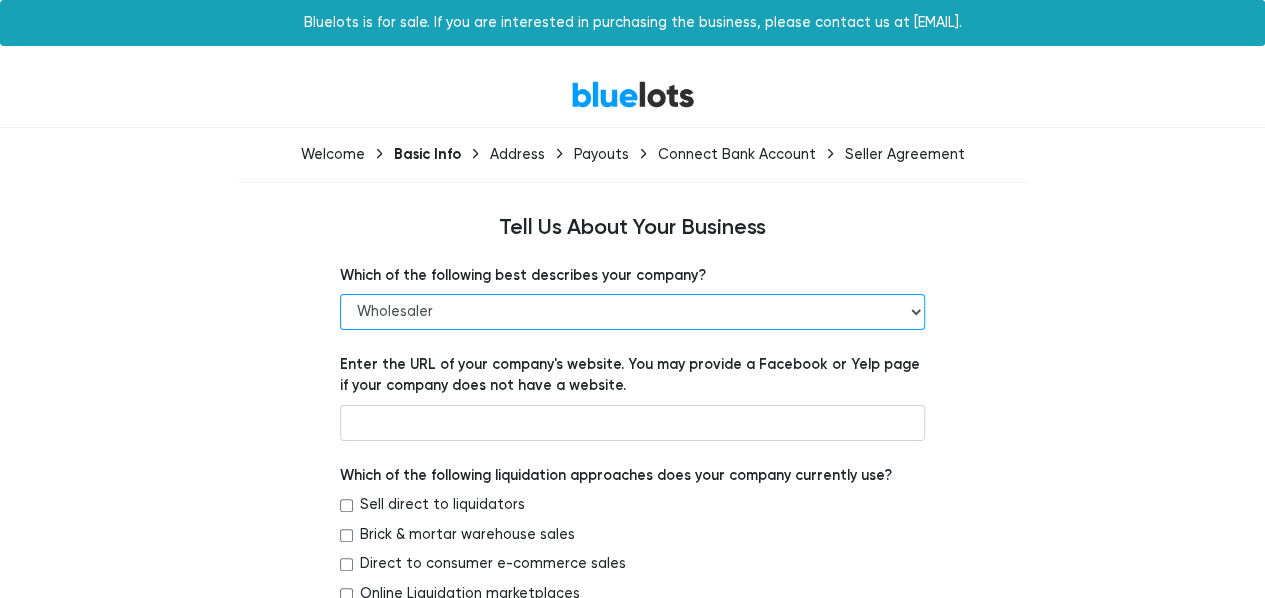 click on "--
Retailer
Wholesaler
Brand or Manufacturer
Liquidator
3PL
Other" at bounding box center [632, 312] 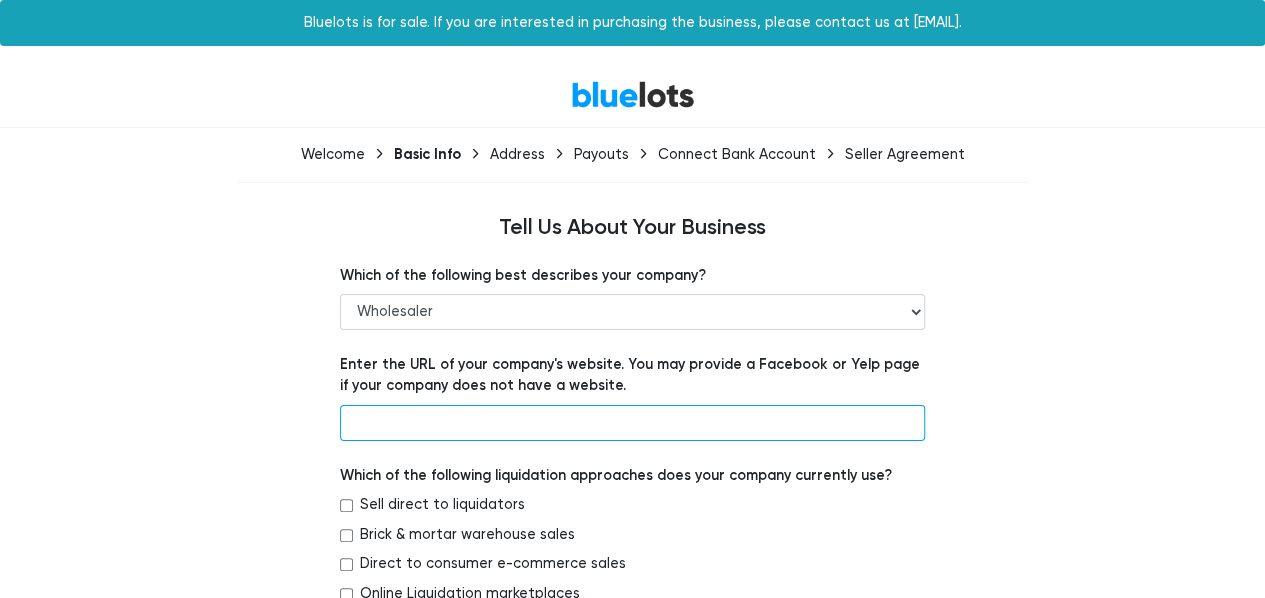 click at bounding box center (632, 423) 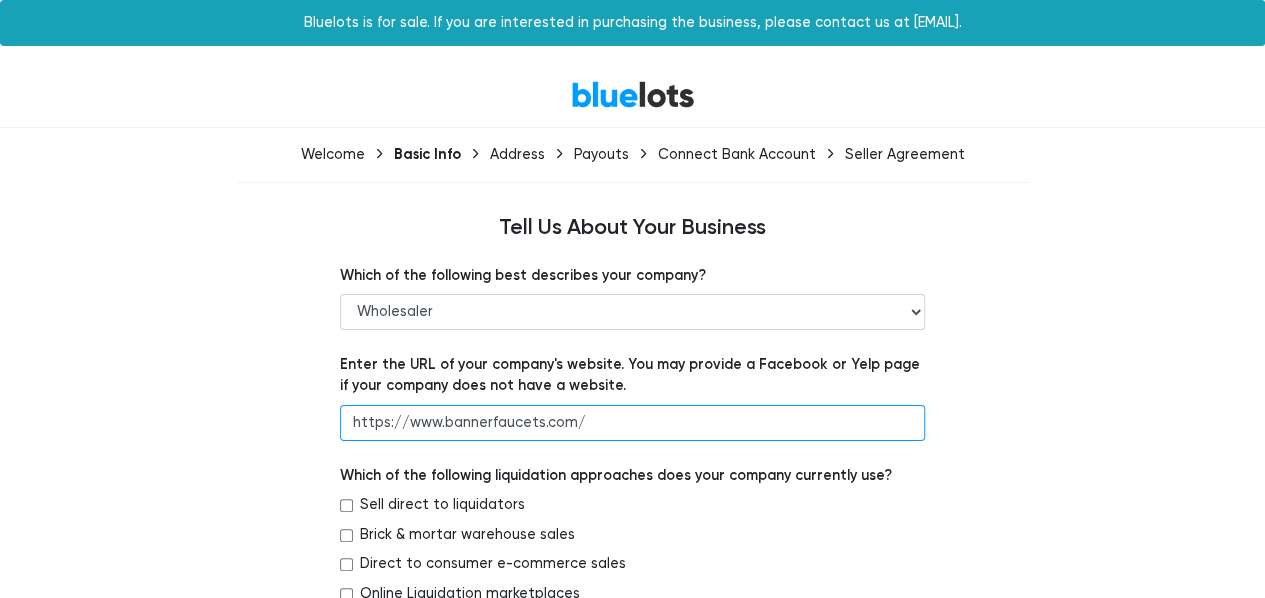 scroll, scrollTop: 200, scrollLeft: 0, axis: vertical 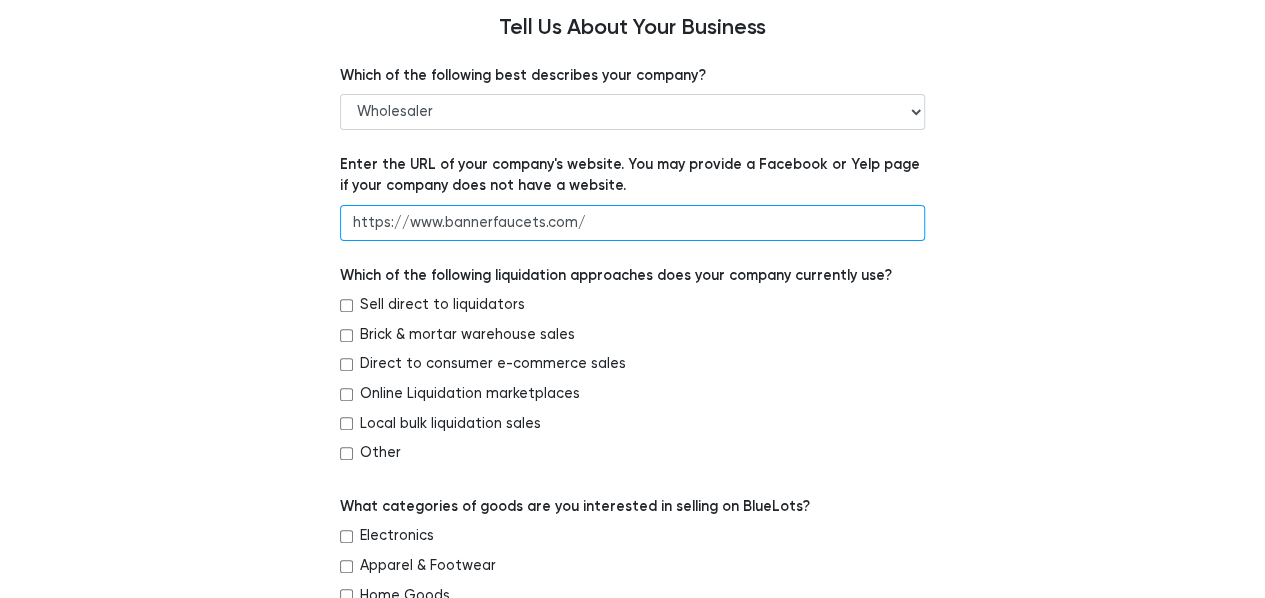 type on "https://www.bannerfaucets.com/" 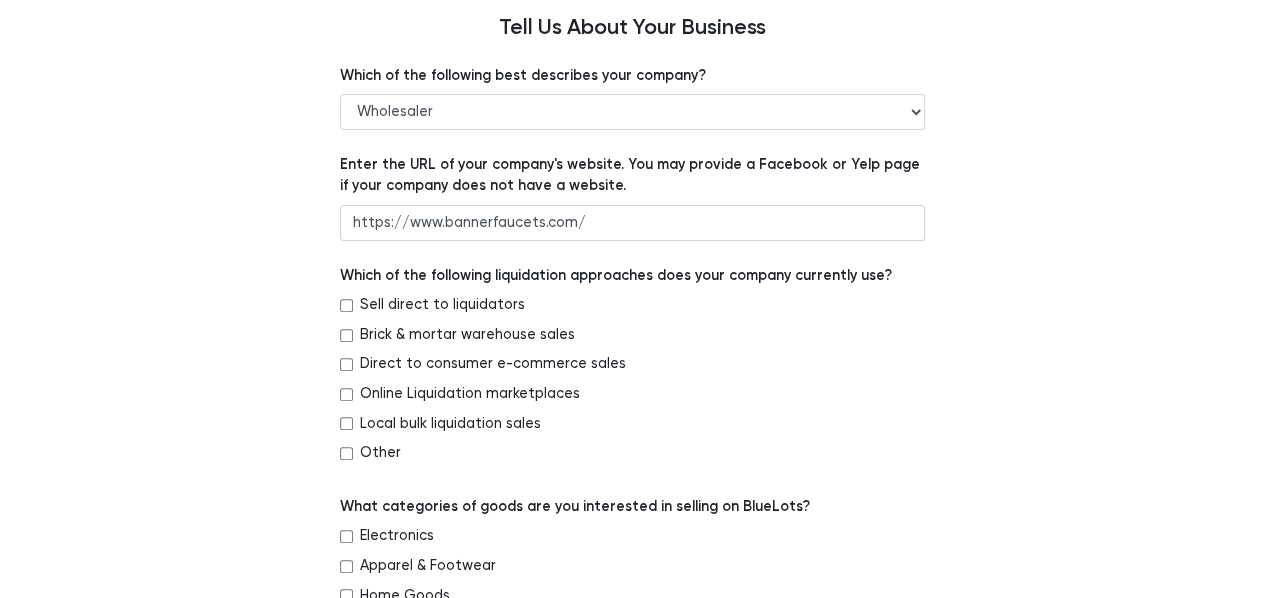 click on "Direct to consumer e-commerce sales" at bounding box center (632, 368) 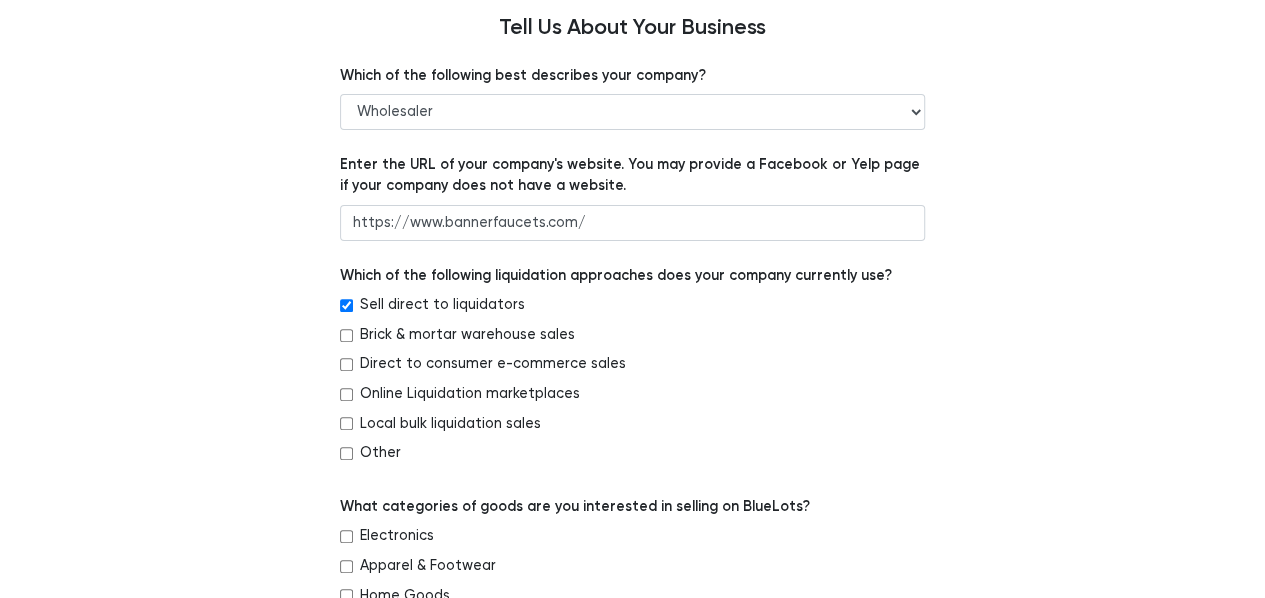 click on "Other" at bounding box center (346, 453) 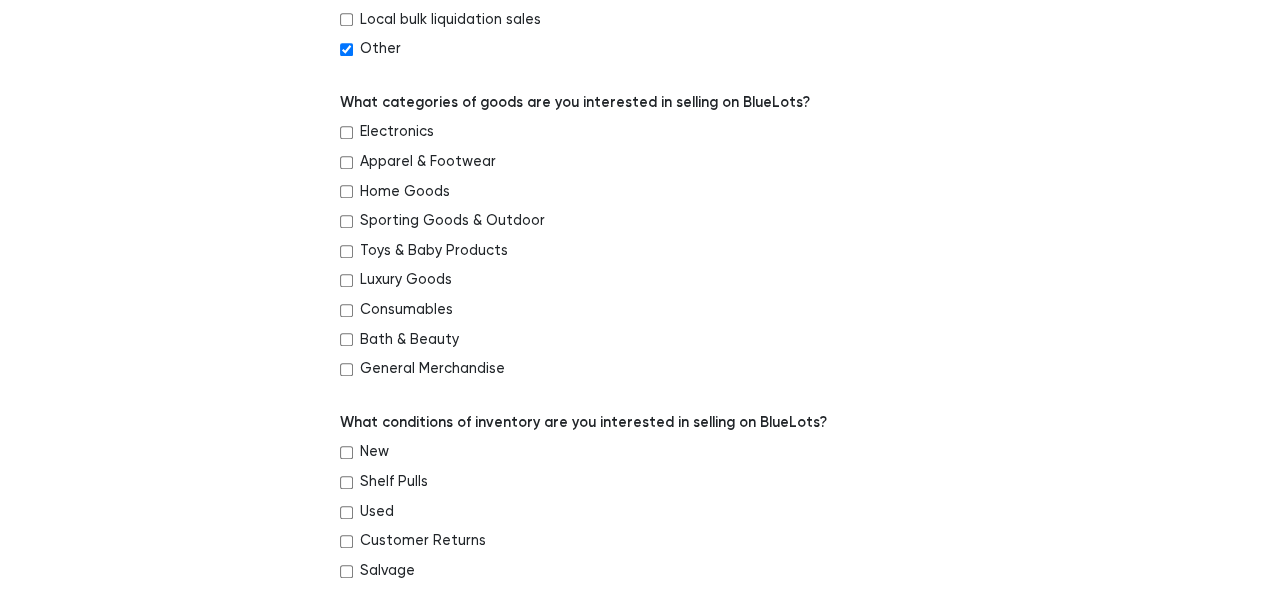 scroll, scrollTop: 700, scrollLeft: 0, axis: vertical 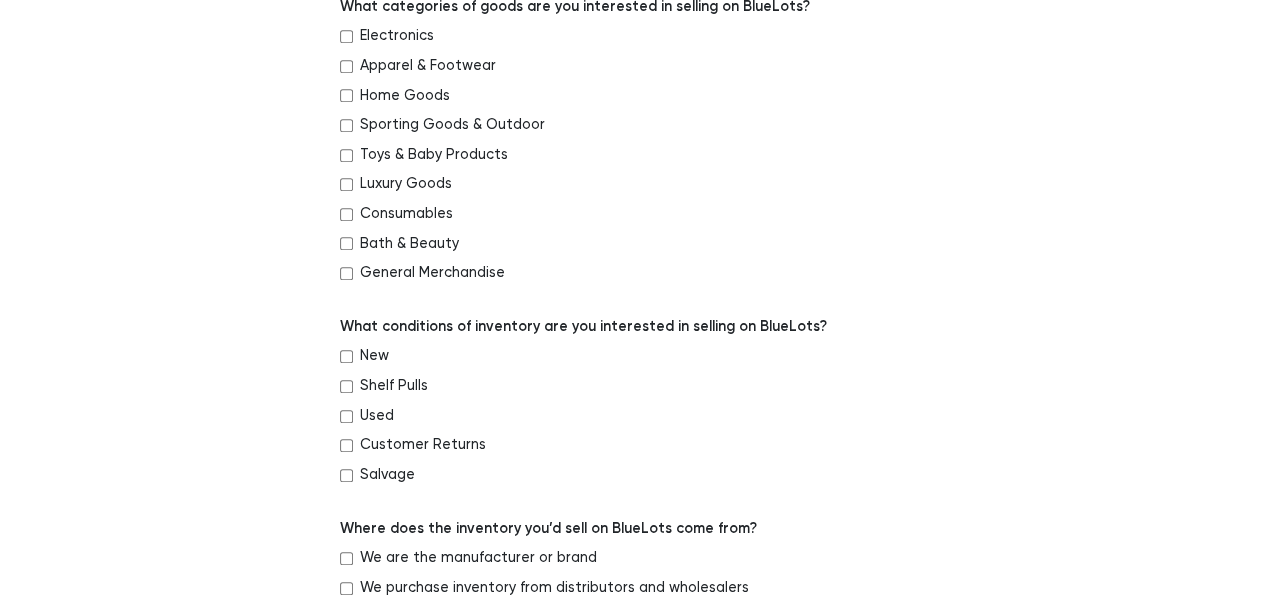 click on "New" at bounding box center (346, 356) 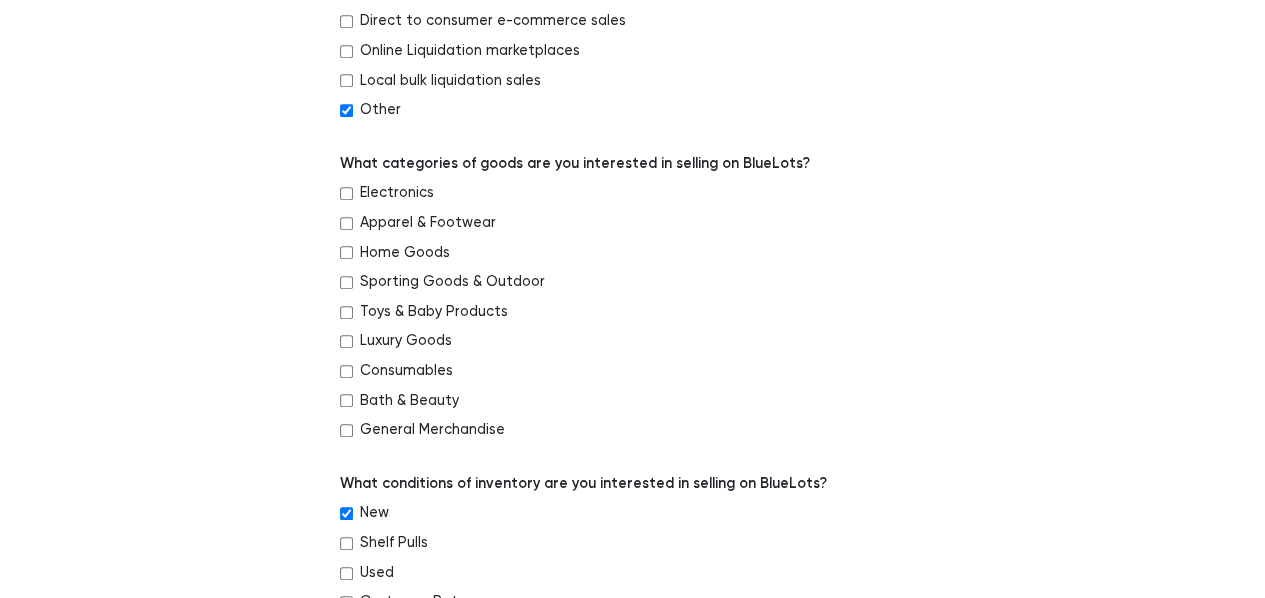 scroll, scrollTop: 500, scrollLeft: 0, axis: vertical 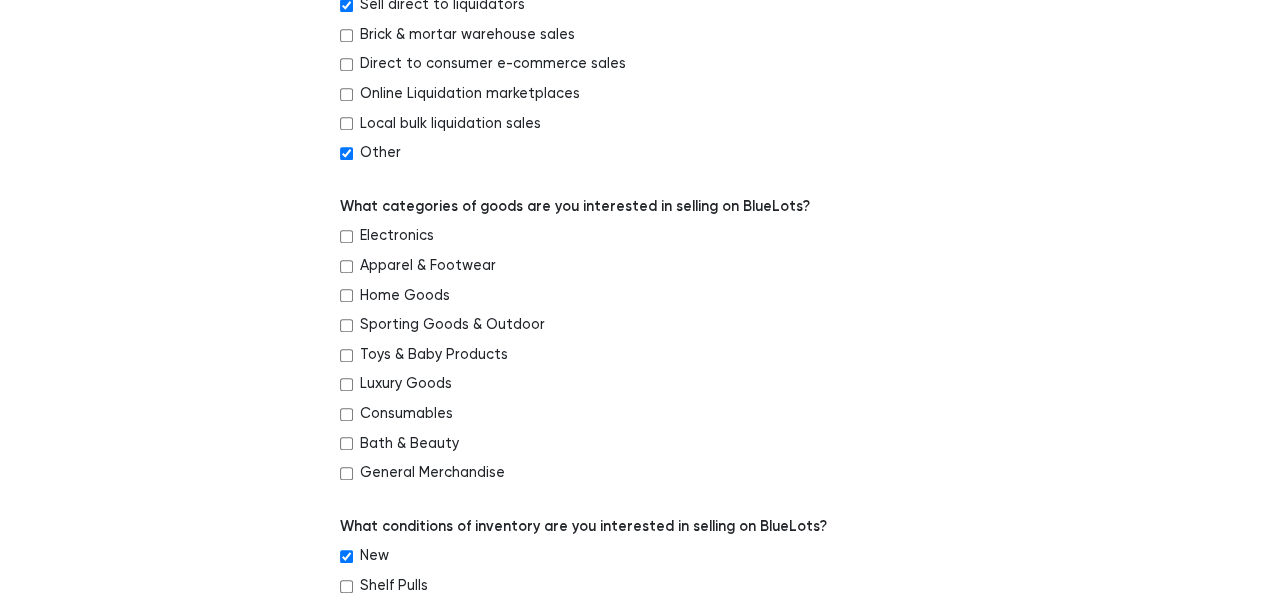 click on "Home Goods" at bounding box center (405, 296) 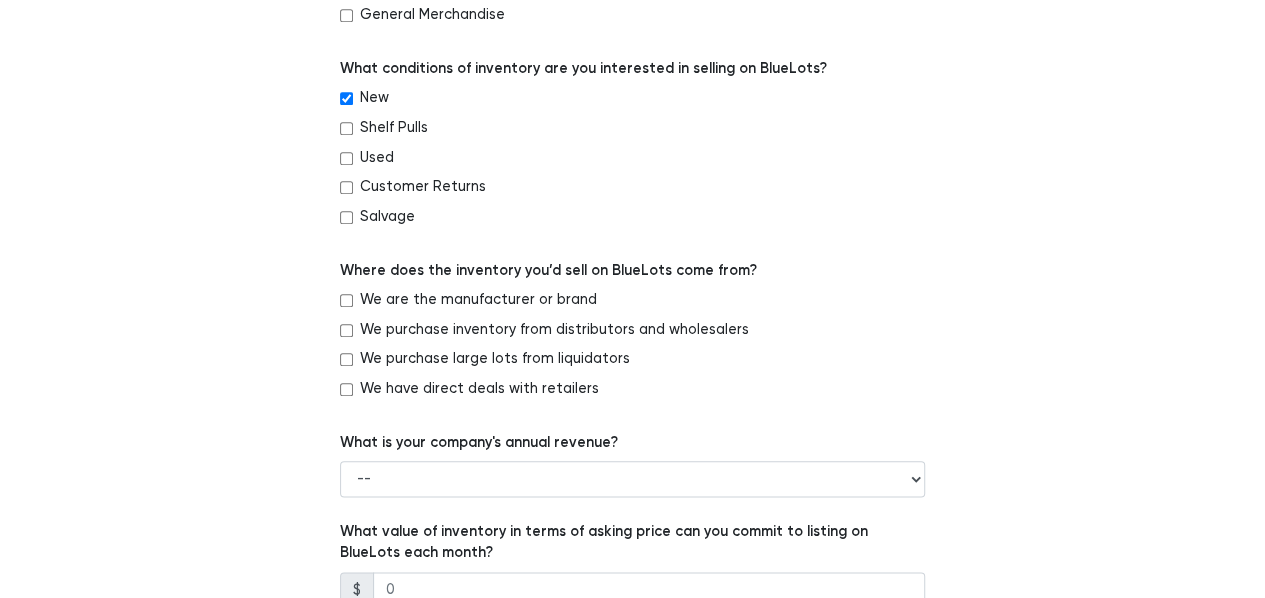 scroll, scrollTop: 1000, scrollLeft: 0, axis: vertical 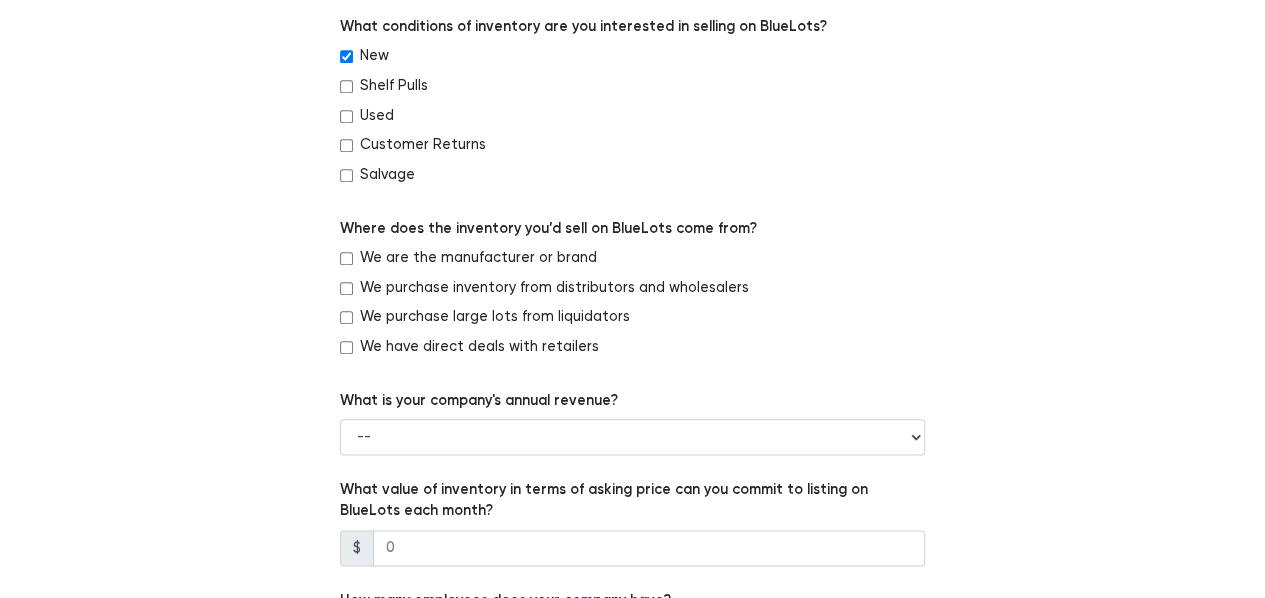click on "We are the manufacturer or brand" at bounding box center (346, 258) 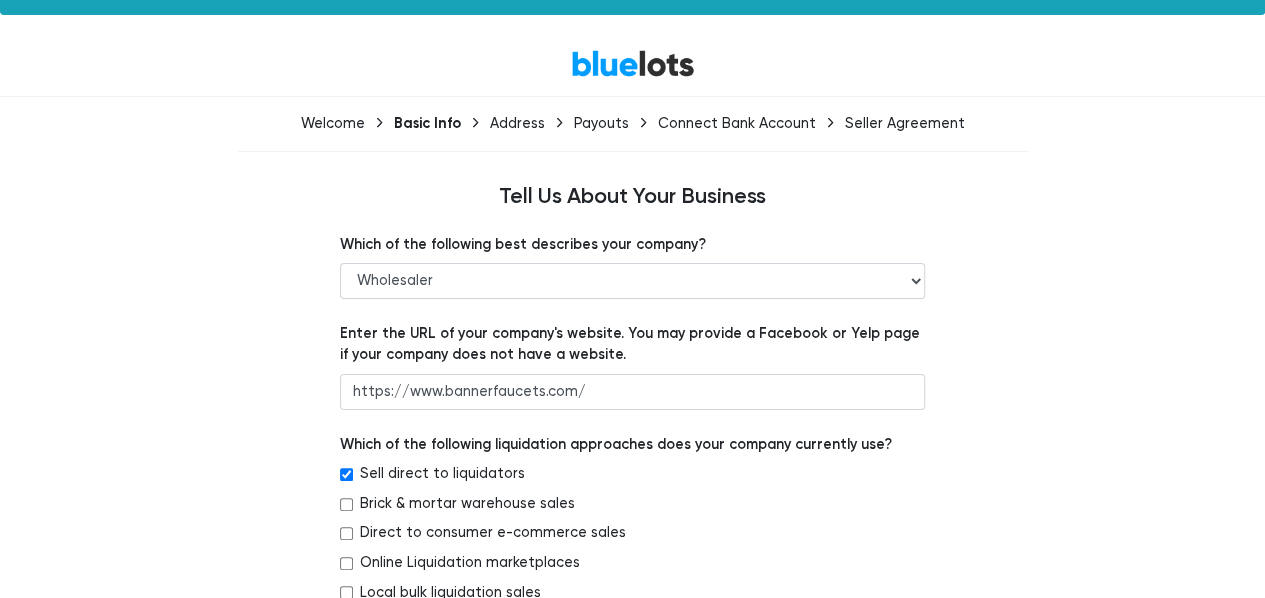 scroll, scrollTop: 0, scrollLeft: 0, axis: both 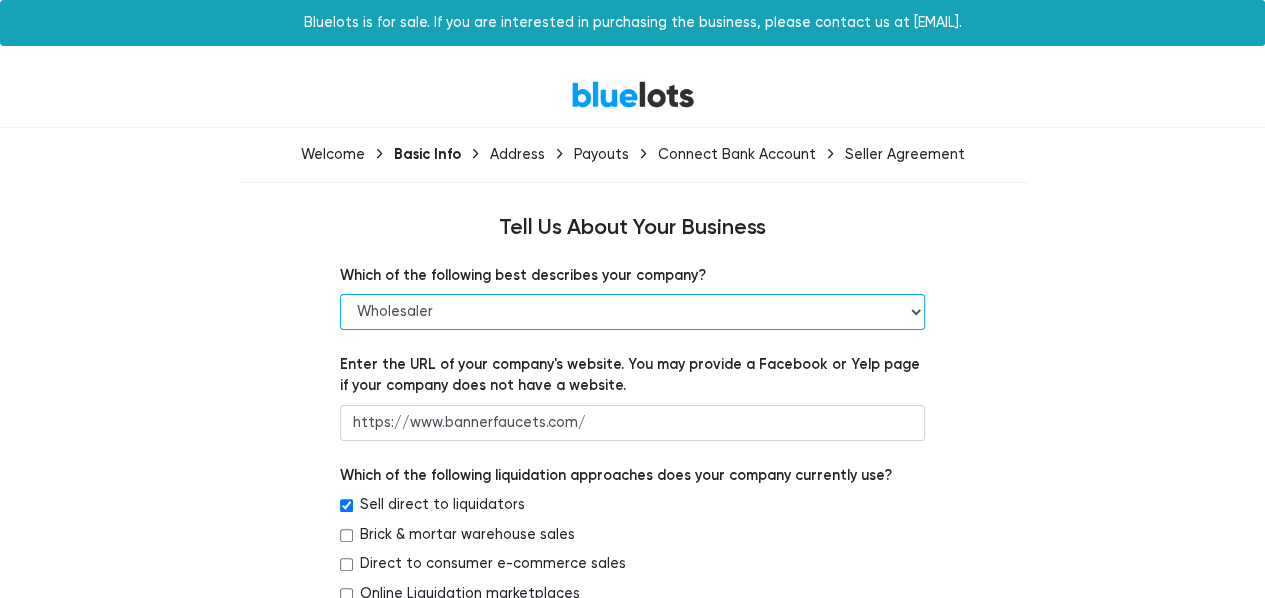 click on "--
Retailer
Wholesaler
Brand or Manufacturer
Liquidator
3PL
Other" at bounding box center [632, 312] 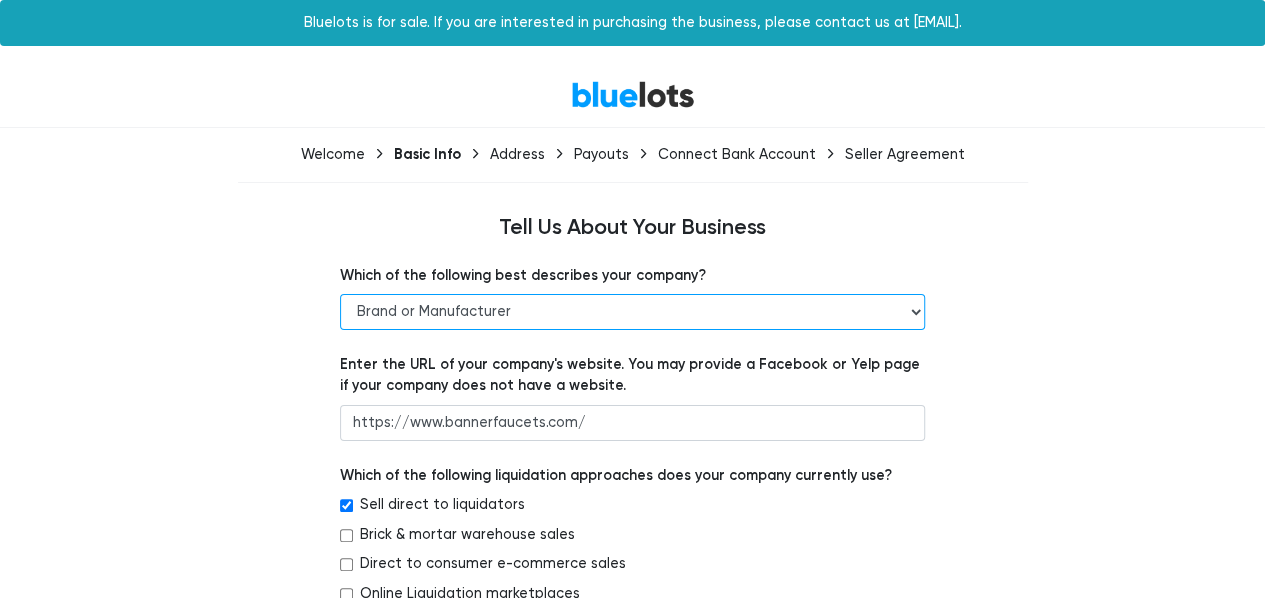 click on "--
Retailer
Wholesaler
Brand or Manufacturer
Liquidator
3PL
Other" at bounding box center (632, 312) 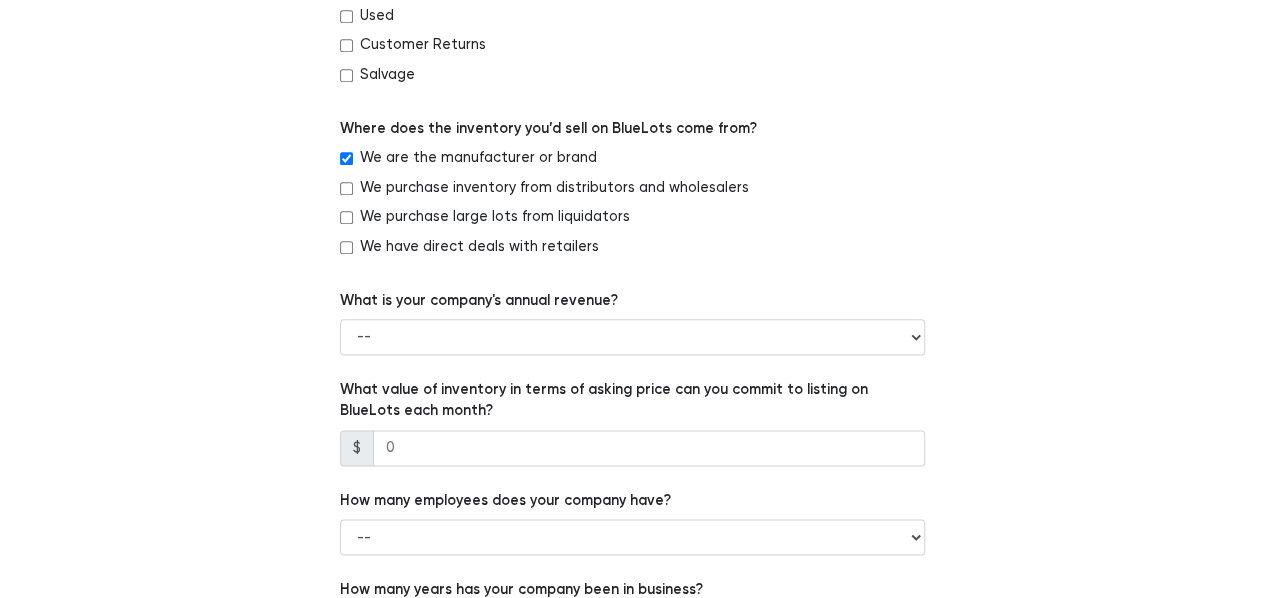 scroll, scrollTop: 1000, scrollLeft: 0, axis: vertical 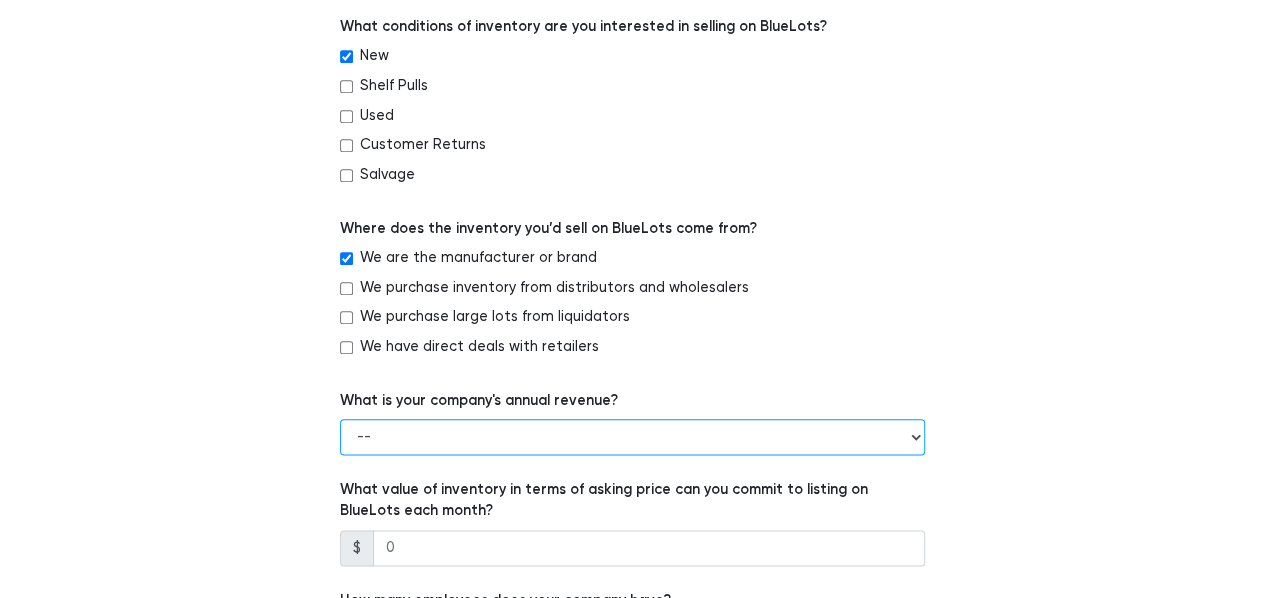 click on "--
Less than $100,000
$100,000 to $500,000
$500,000 to $1,000,000
$1,000,000 to $5,000,000
$5,000,000 to $10,000,000
More than $10,000,000" at bounding box center (632, 437) 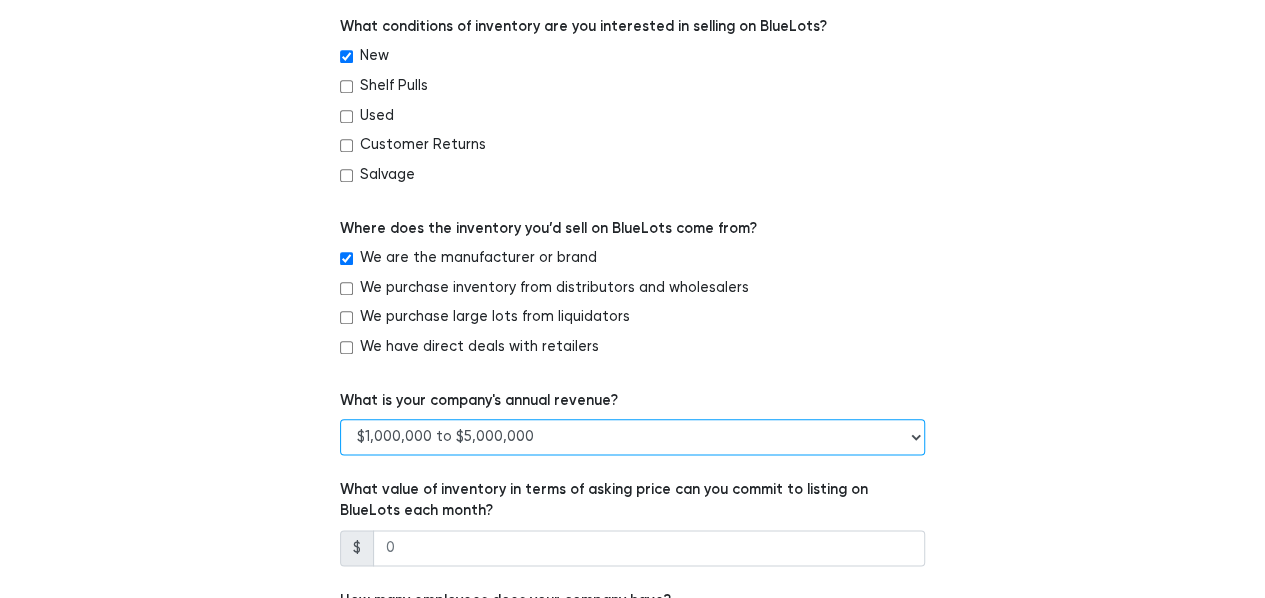 click on "--
Less than $100,000
$100,000 to $500,000
$500,000 to $1,000,000
$1,000,000 to $5,000,000
$5,000,000 to $10,000,000
More than $10,000,000" at bounding box center (632, 437) 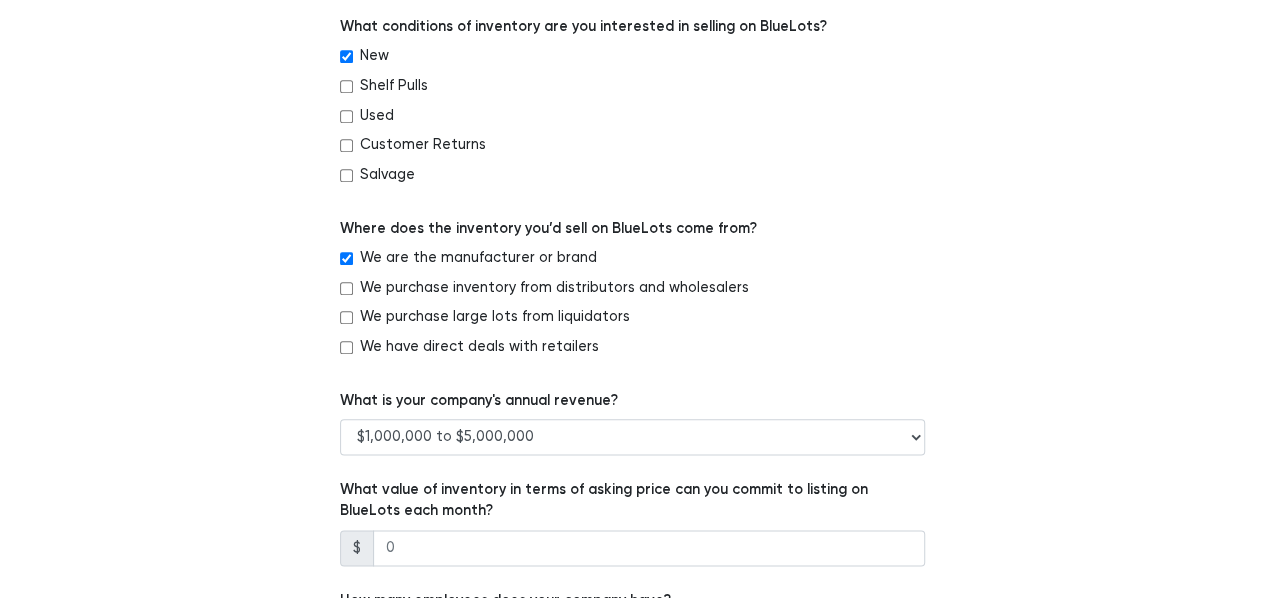 click on "What value of inventory in terms of asking price can you commit to listing on BlueLots each month?" at bounding box center [632, 500] 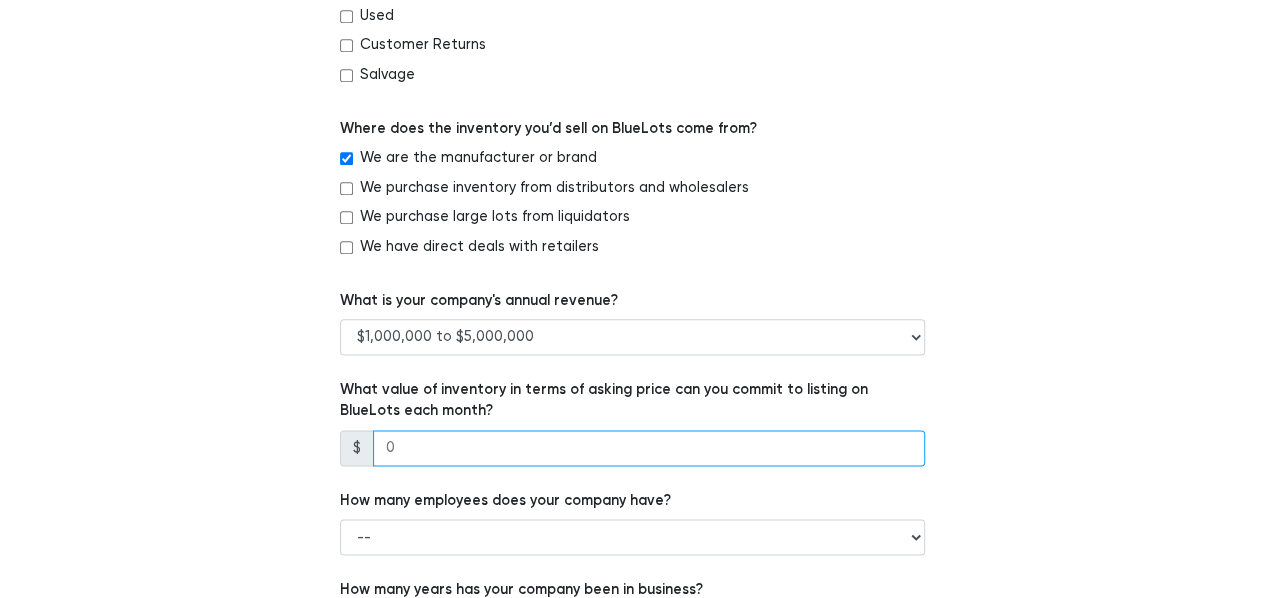 click at bounding box center [649, 448] 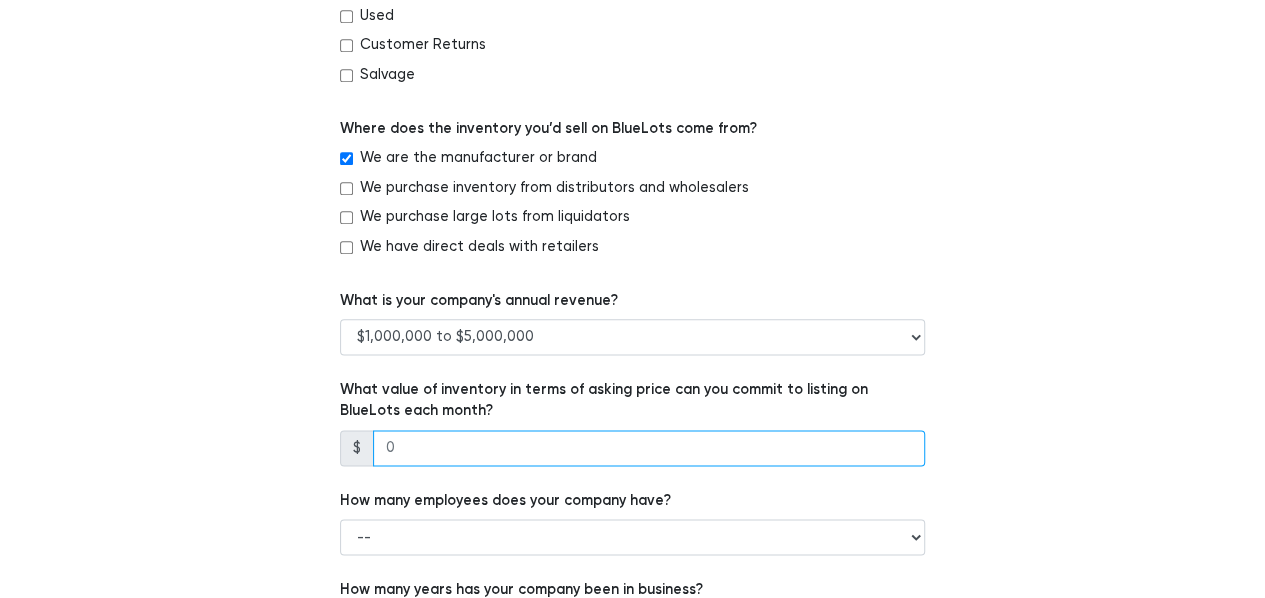 click at bounding box center [649, 448] 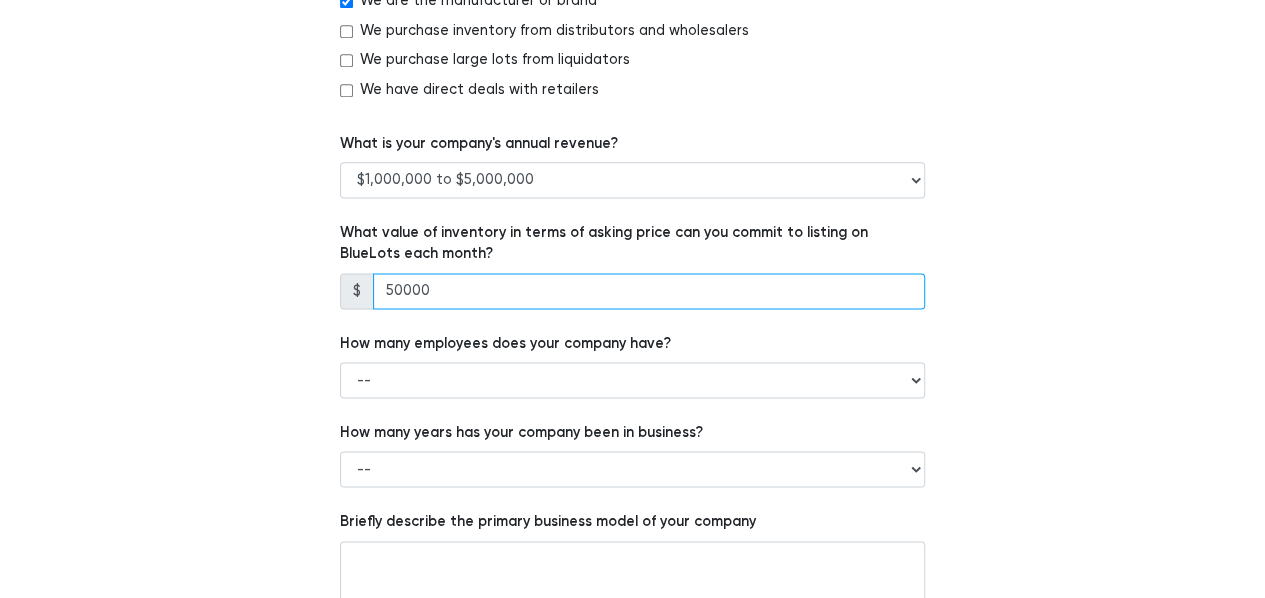 scroll, scrollTop: 1300, scrollLeft: 0, axis: vertical 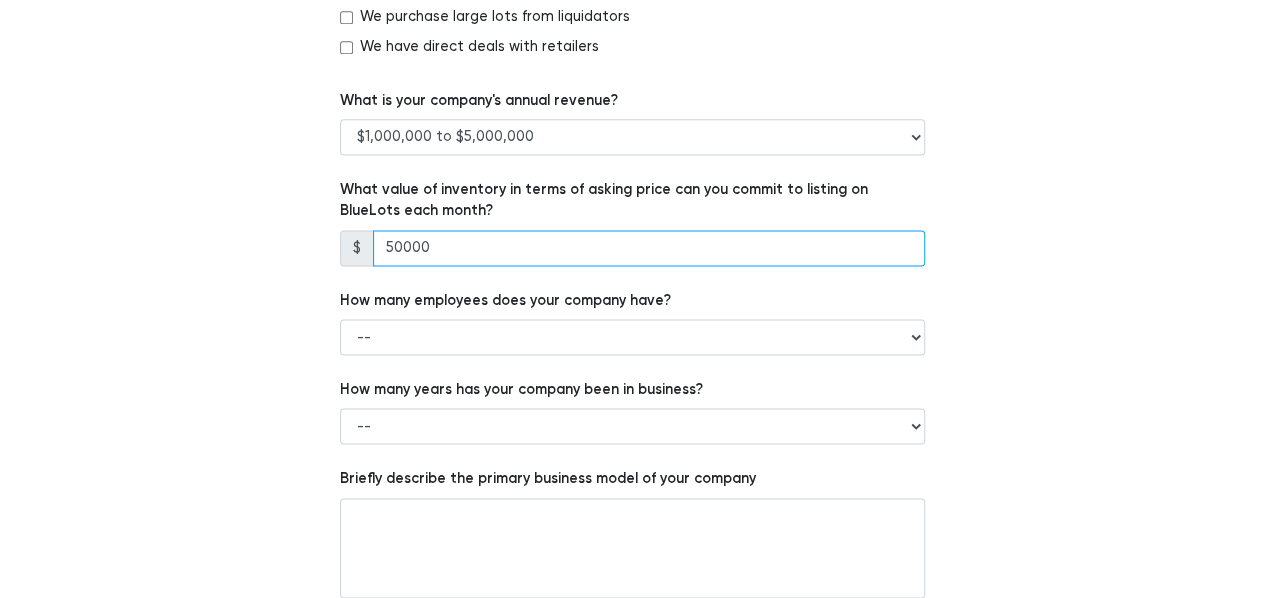 type on "50000" 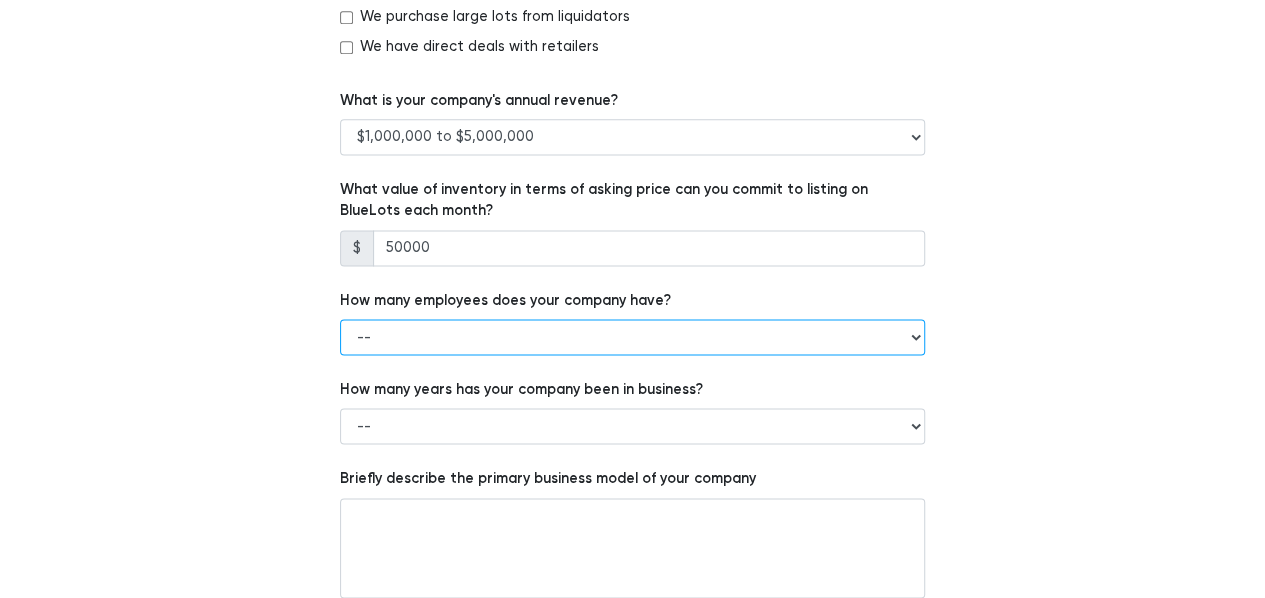 click on "--
1 - 5
6 - 20
21 - 50
More than 50" at bounding box center (632, 337) 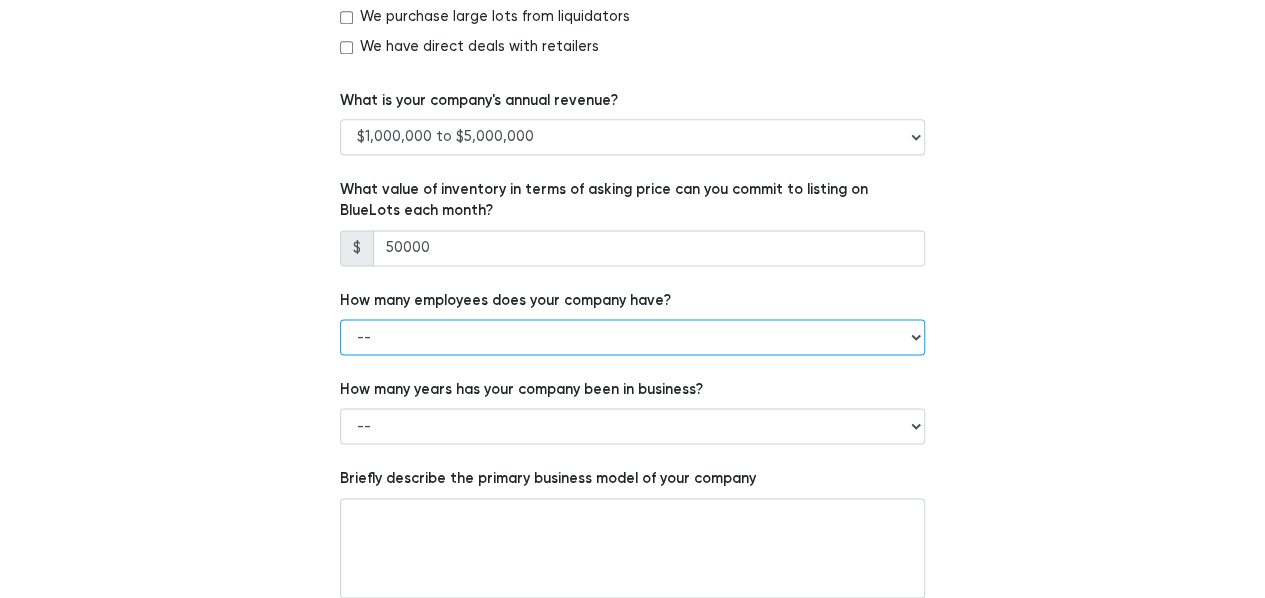 select on "1 - 5" 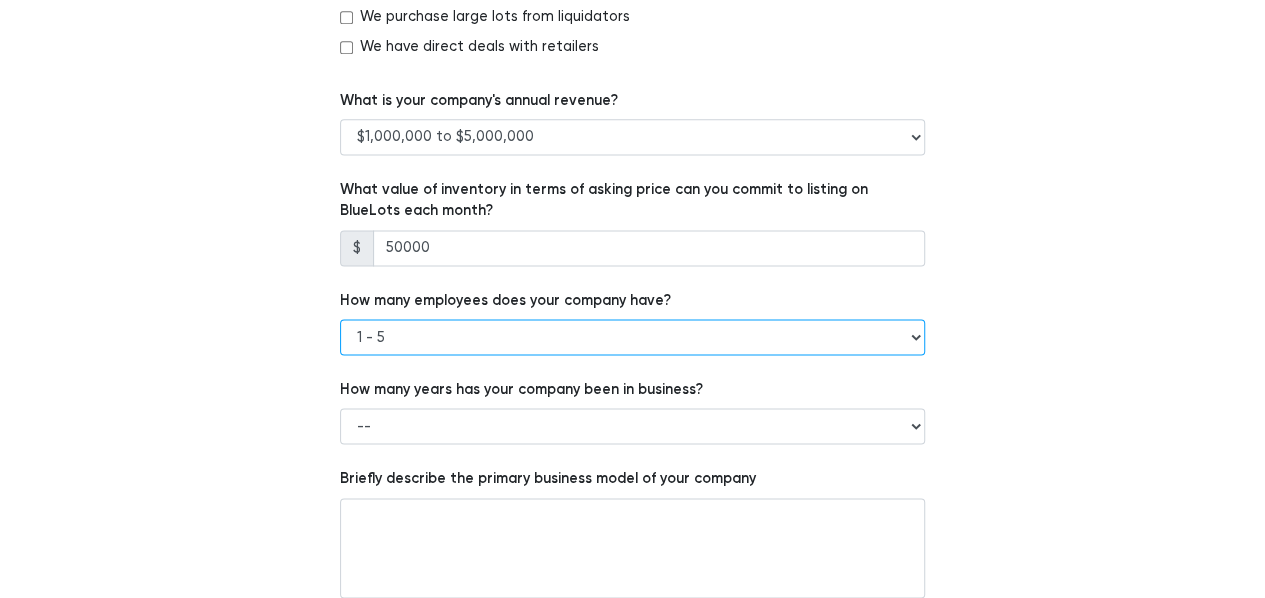 click on "--
1 - 5
6 - 20
21 - 50
More than 50" at bounding box center (632, 337) 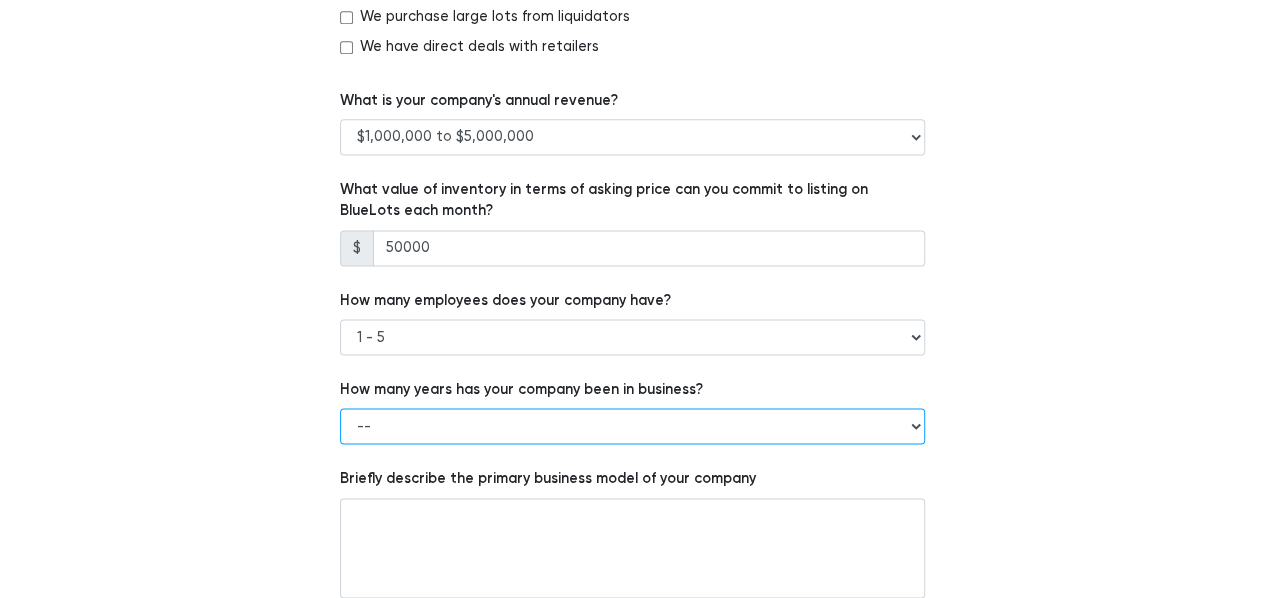 click on "--
Less than 1 year
1 to 3 years
4+ years" at bounding box center (632, 426) 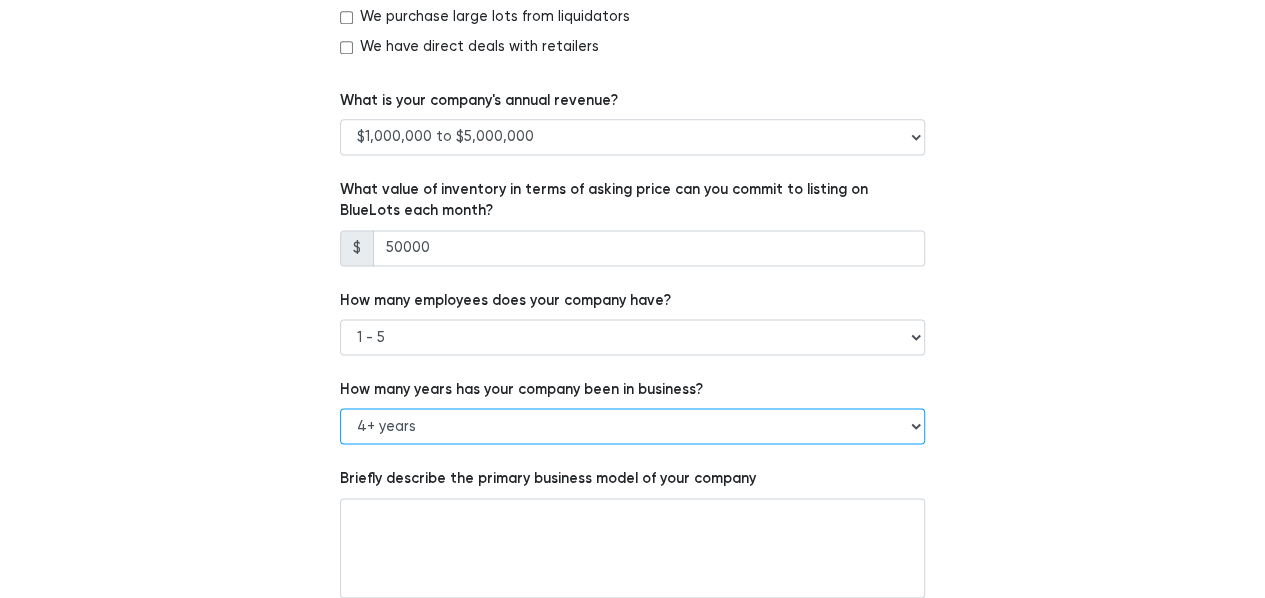 click on "--
Less than 1 year
1 to 3 years
4+ years" at bounding box center [632, 426] 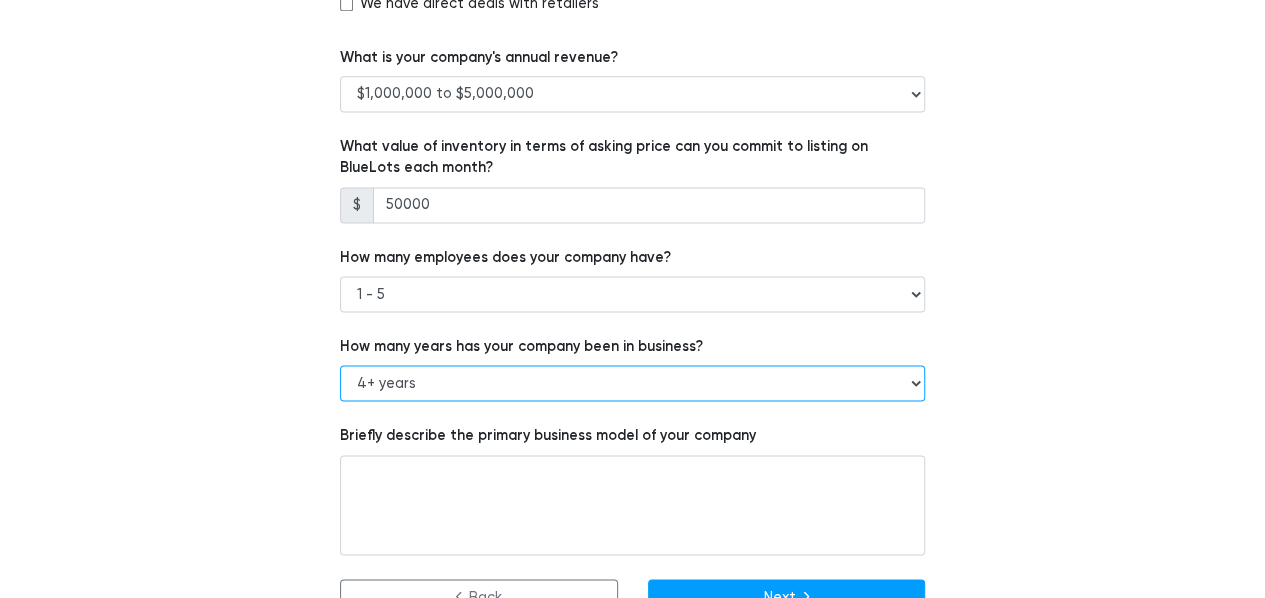 scroll, scrollTop: 1381, scrollLeft: 0, axis: vertical 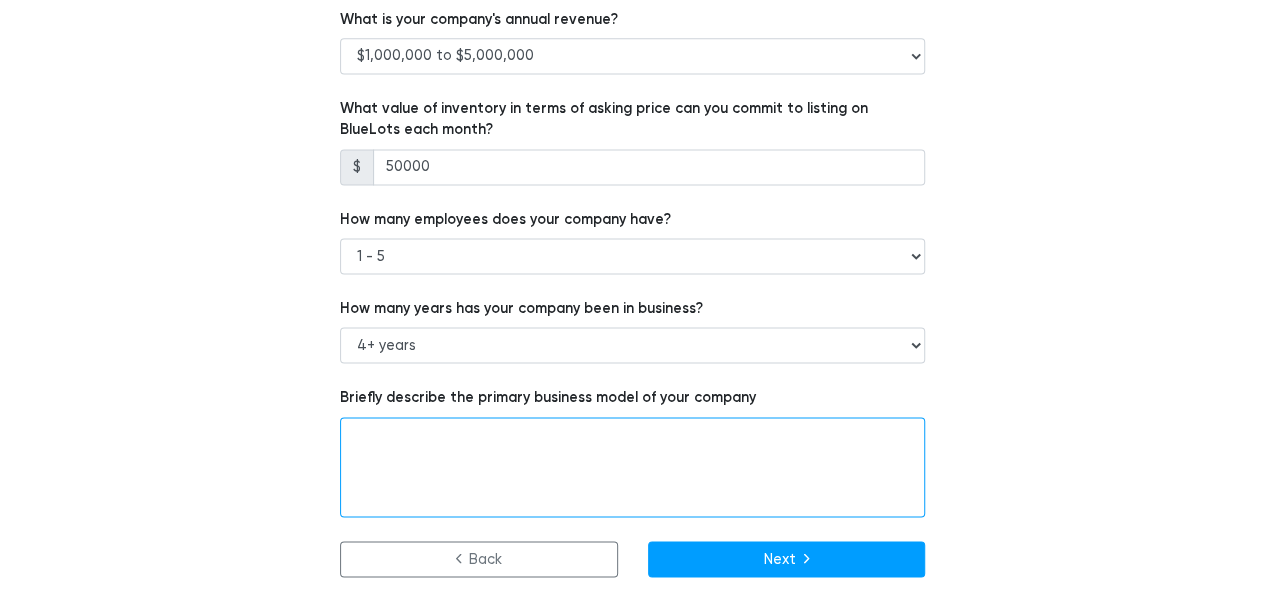 click at bounding box center (632, 467) 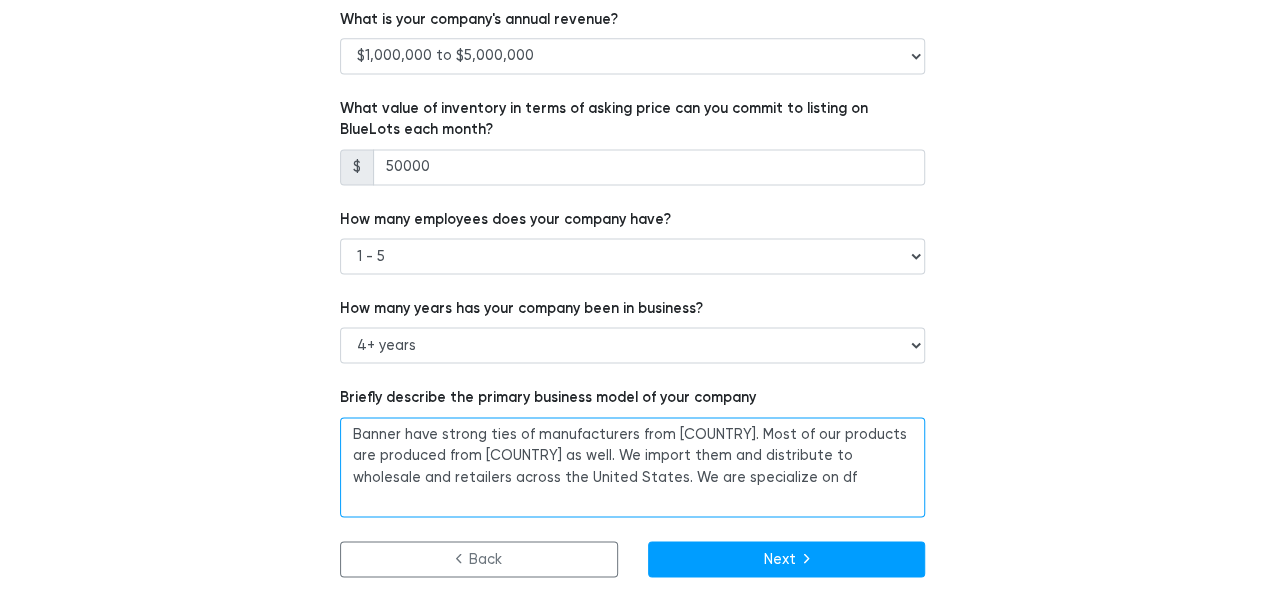 click on "Banner have strong ties of manufacturers from Taiwan. Most of our products are produced from Taiwan as well. We import them and distribute to wholesale and retailers across the United States. We are specialize on df" at bounding box center [632, 467] 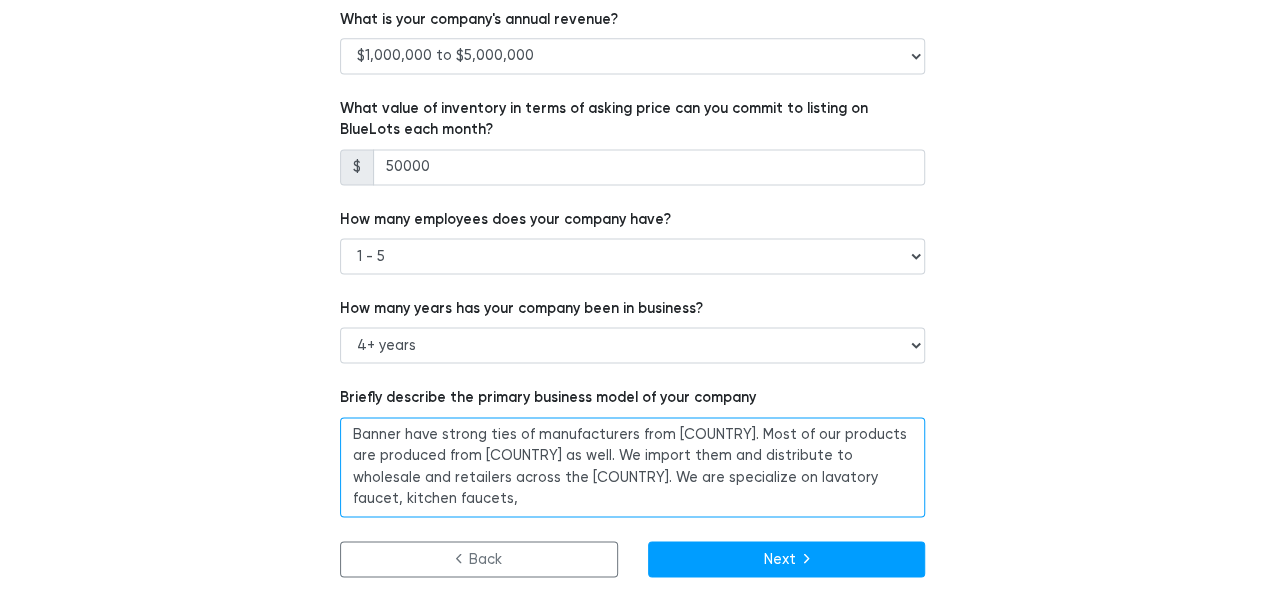 click on "Banner have strong ties of manufacturers from Taiwan. Most of our products are produced from Taiwan as well. We import them and distribute to wholesale and retailers across the United States. We are specialize on lavatory faucet, kitchen faucets," at bounding box center (632, 467) 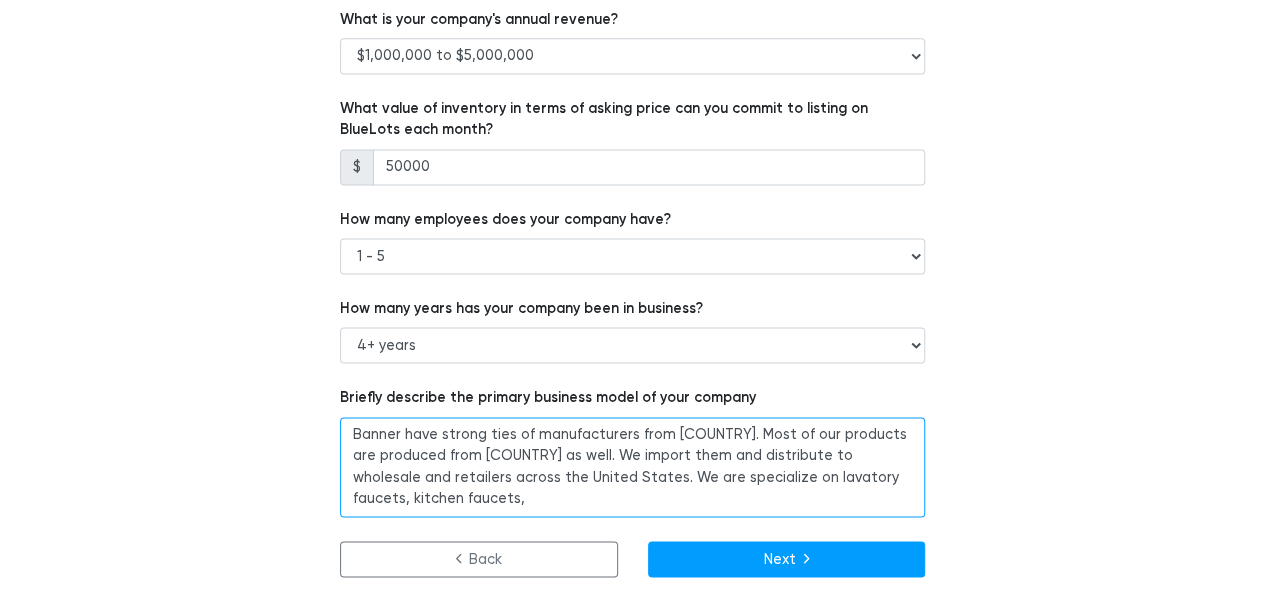 click on "Banner have strong ties of manufacturers from Taiwan. Most of our products are produced from Taiwan as well. We import them and distribute to wholesale and retailers across the United States. We are specialize on lavatory faucets, kitchen faucets," at bounding box center [632, 467] 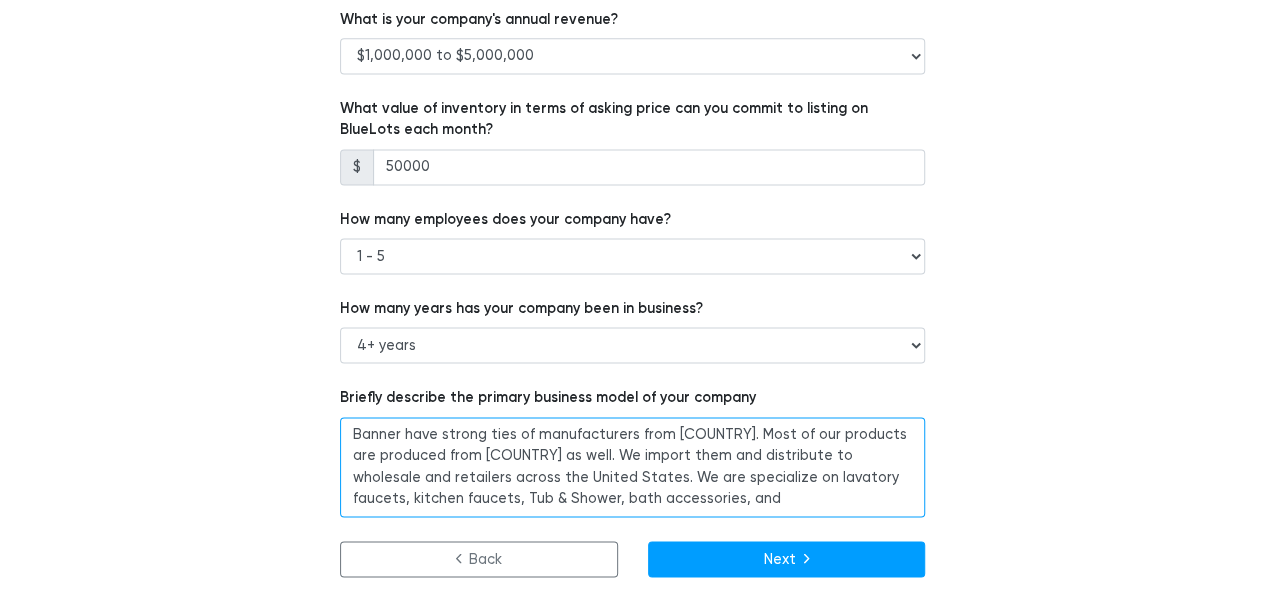 click on "Banner have strong ties of manufacturers from Taiwan. Most of our products are produced from Taiwan as well. We import them and distribute to wholesale and retailers across the United States. We are specialize on lavatory faucets, kitchen faucets, Tub & Shower, bath accessories, and" at bounding box center (632, 467) 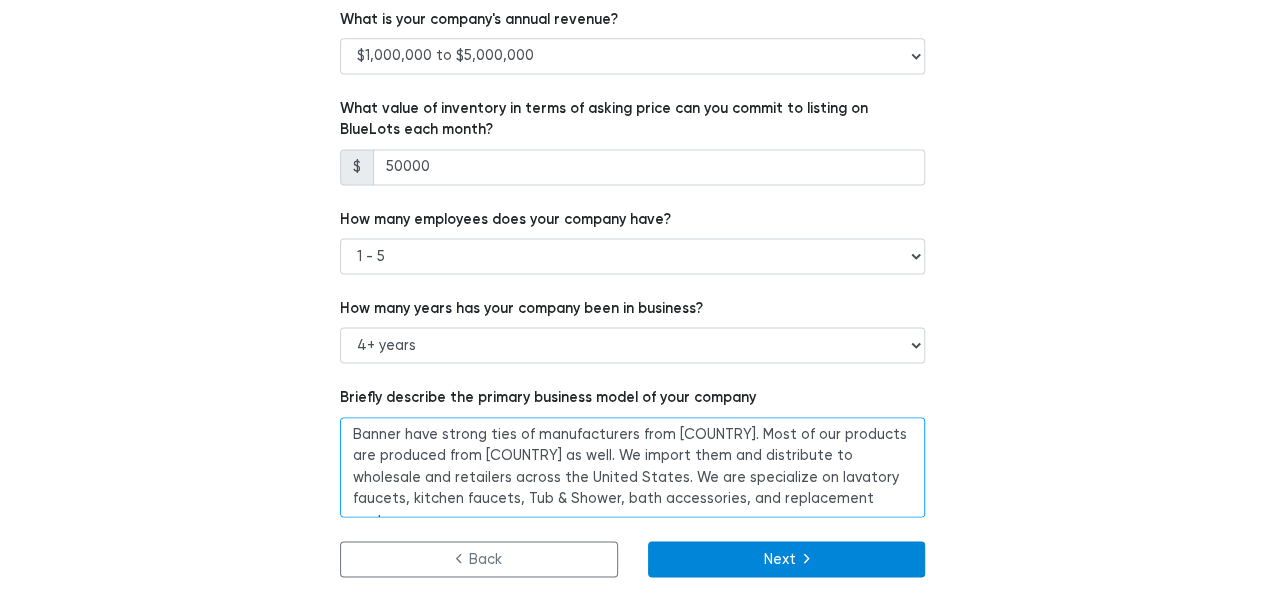 type on "Banner have strong ties of manufacturers from Taiwan. Most of our products are produced from Taiwan as well. We import them and distribute to wholesale and retailers across the United States. We are specialize on lavatory faucets, kitchen faucets, Tub & Shower, bath accessories, and replacement parts." 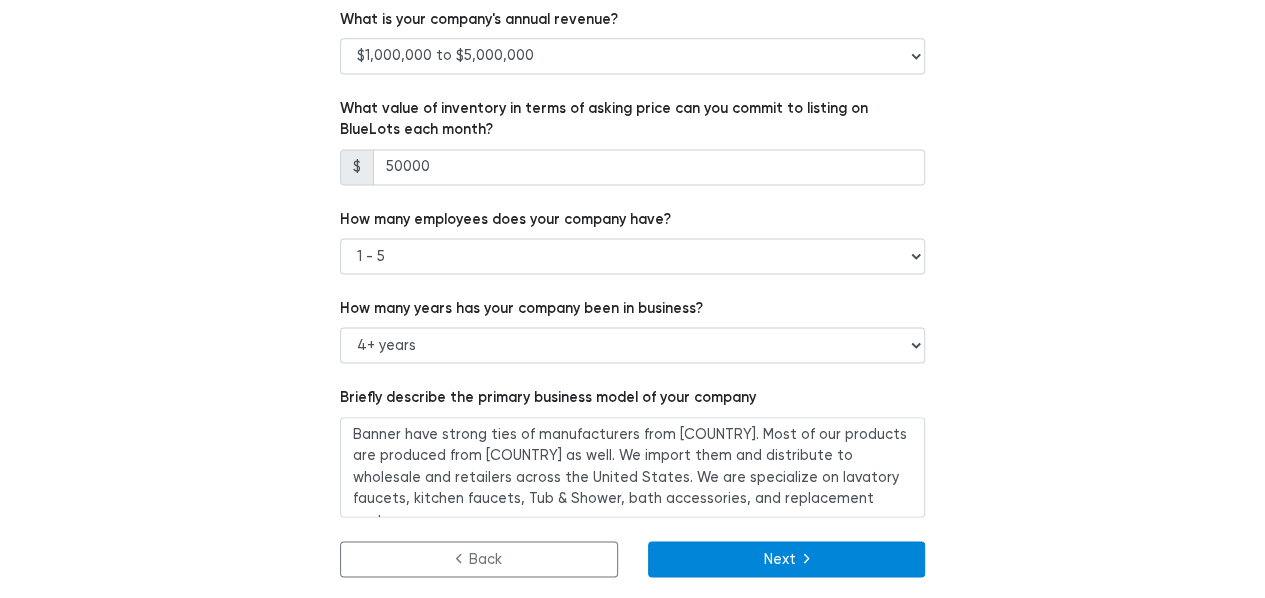 click on "Next" at bounding box center [787, 559] 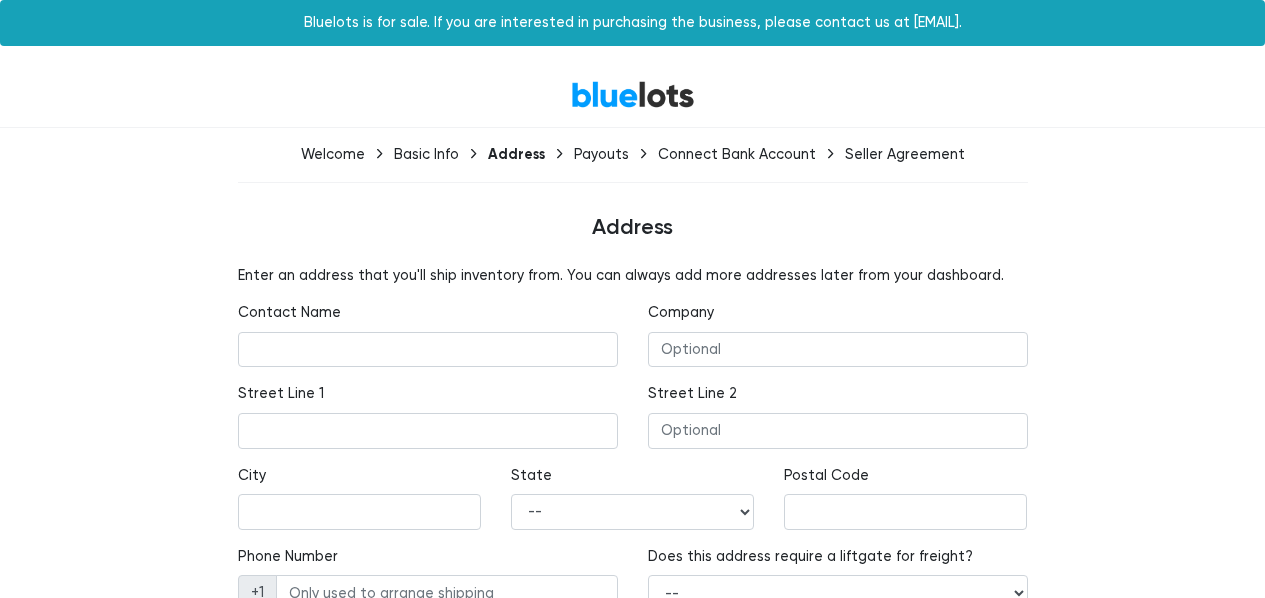 scroll, scrollTop: 0, scrollLeft: 0, axis: both 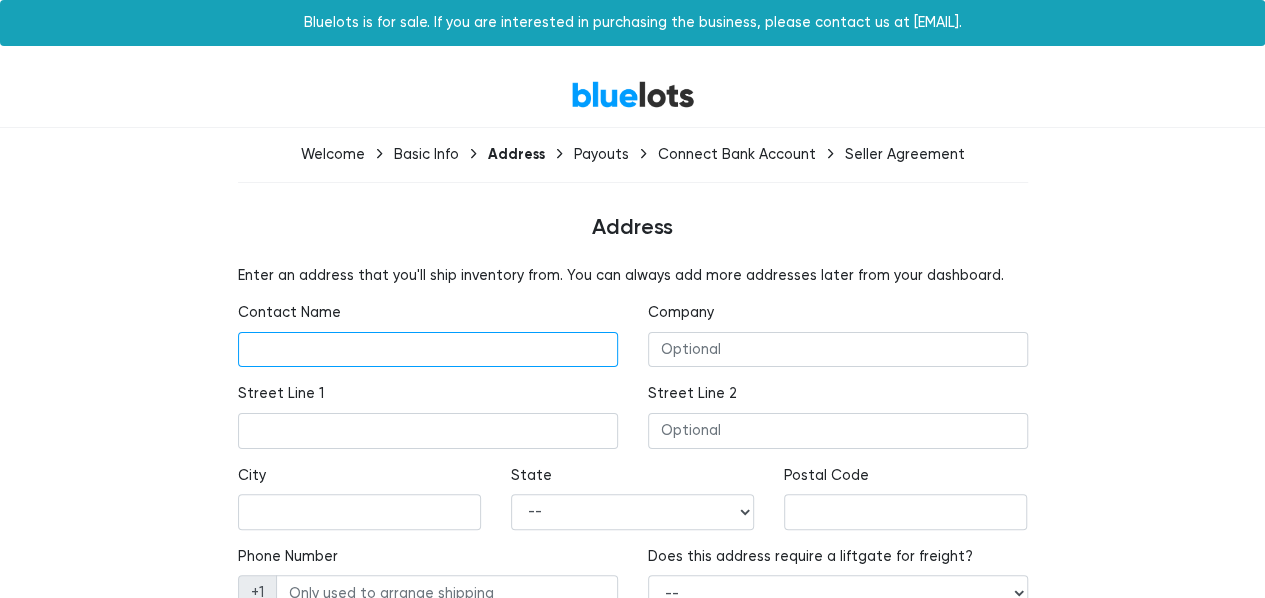 click at bounding box center [428, 350] 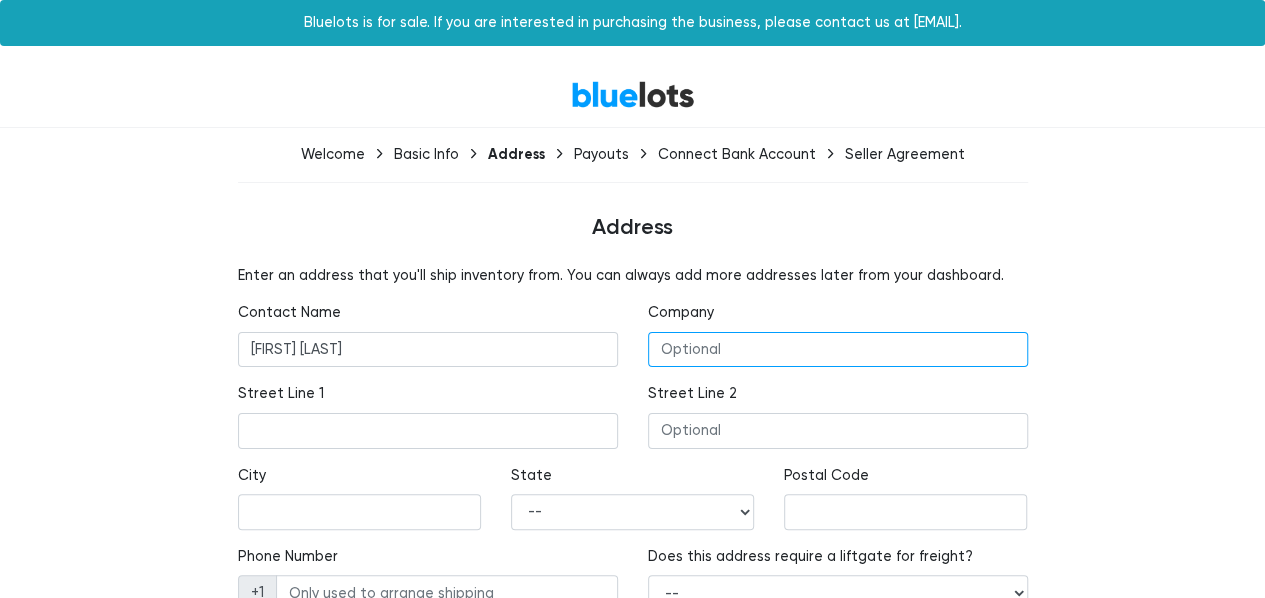 type on "Banner International LLC" 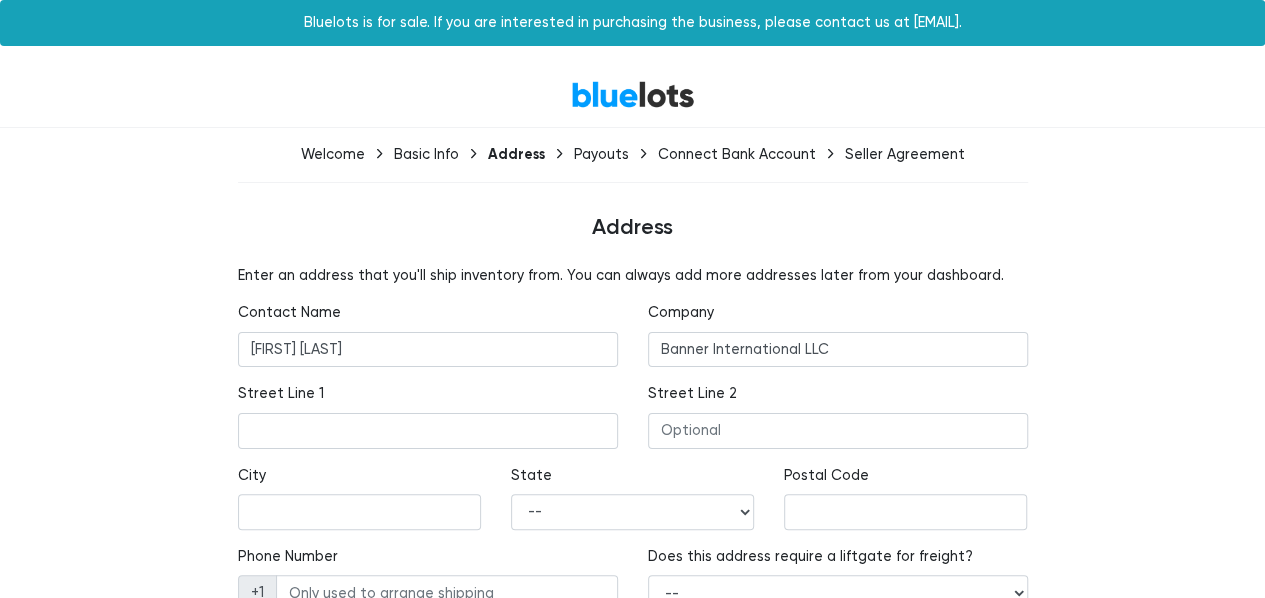 type on "2425 Camp Ave., Suite 140" 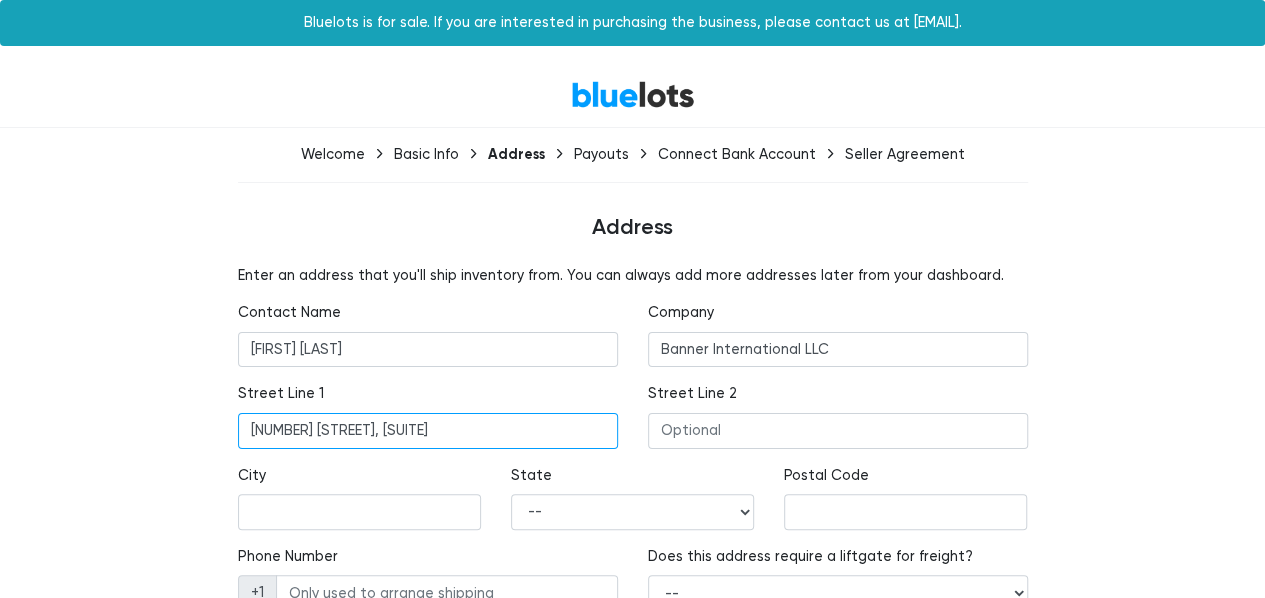 type on "Carrollton" 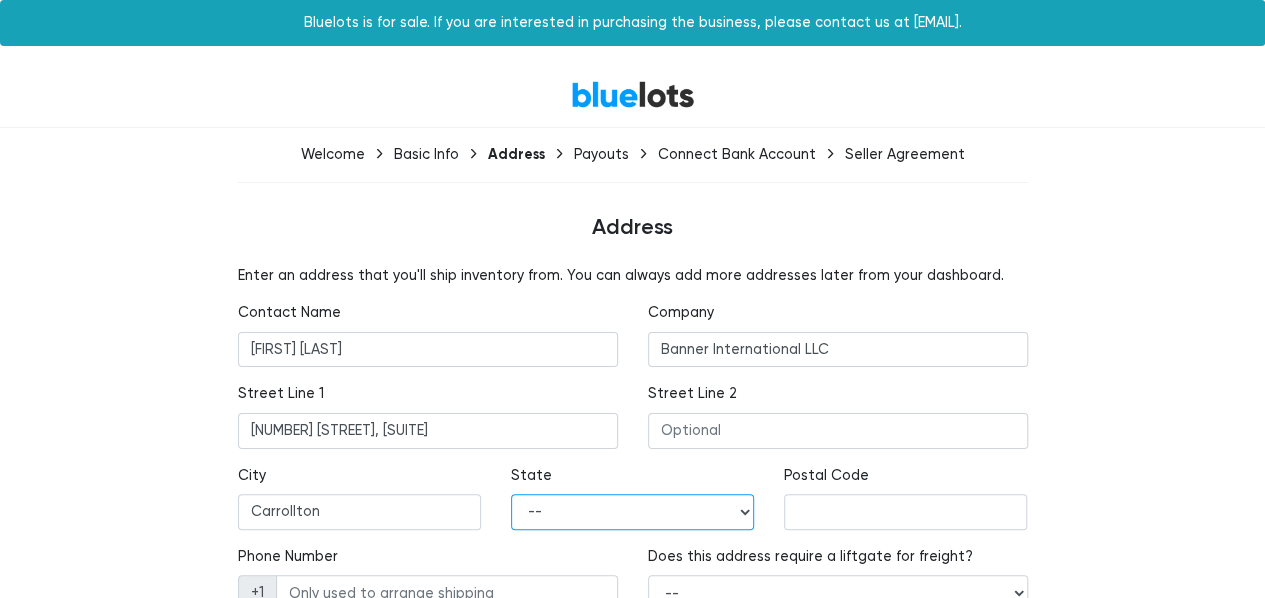 select on "TX" 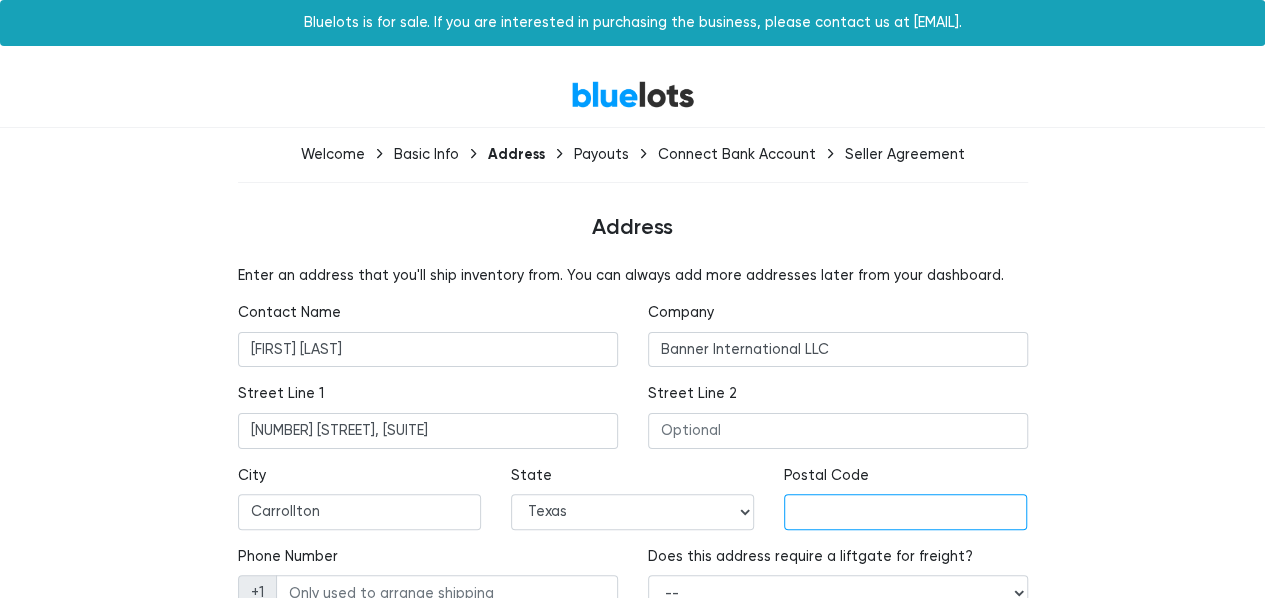 type on "75006" 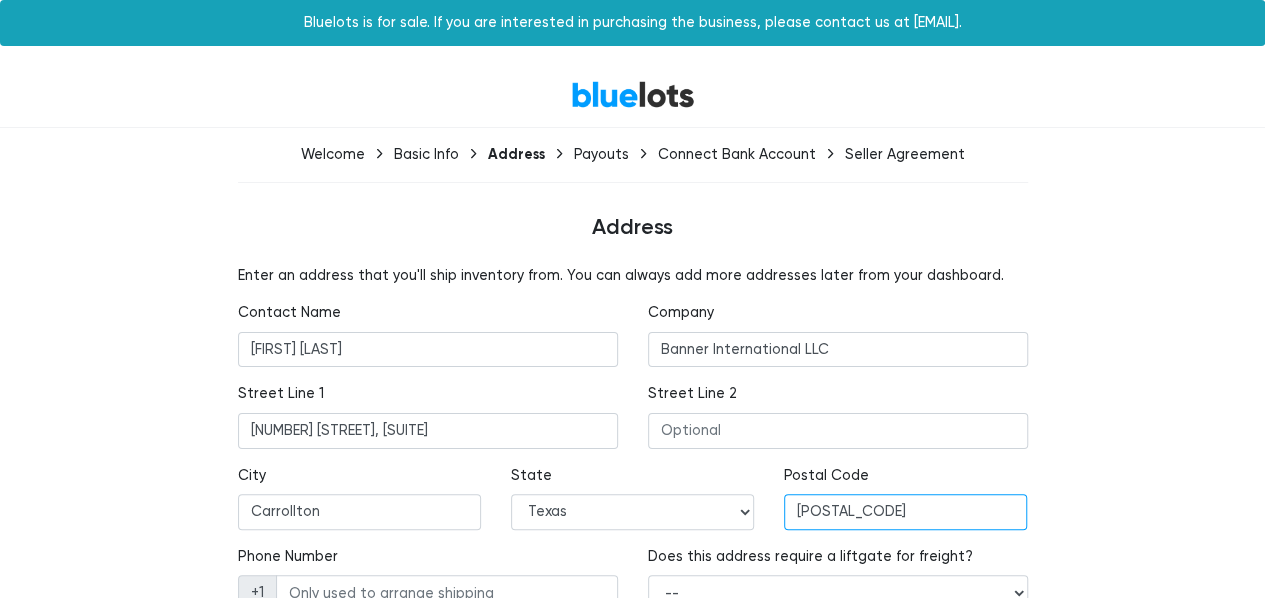 type on "9723237399" 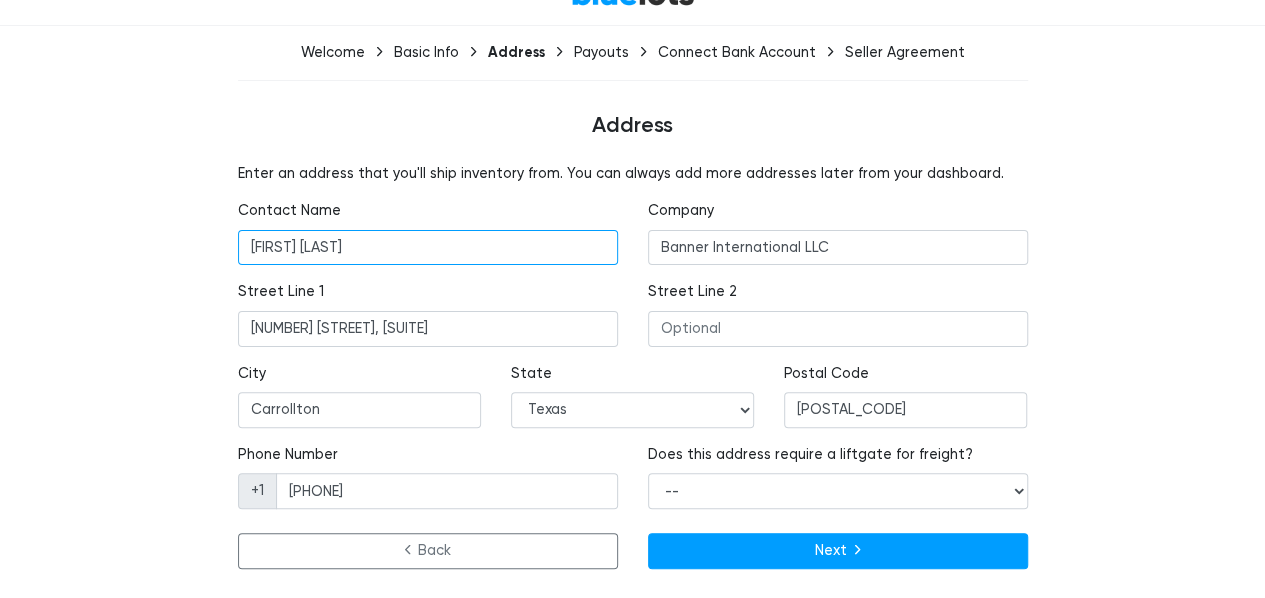 scroll, scrollTop: 103, scrollLeft: 0, axis: vertical 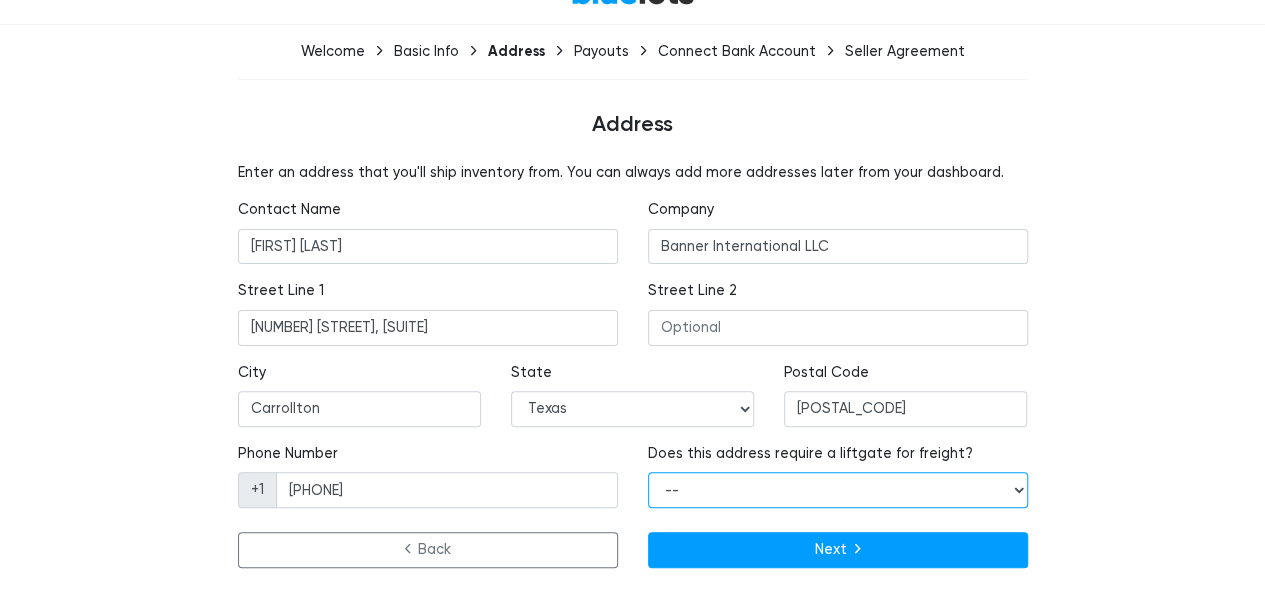 click on "--
Yes
No" at bounding box center [838, 490] 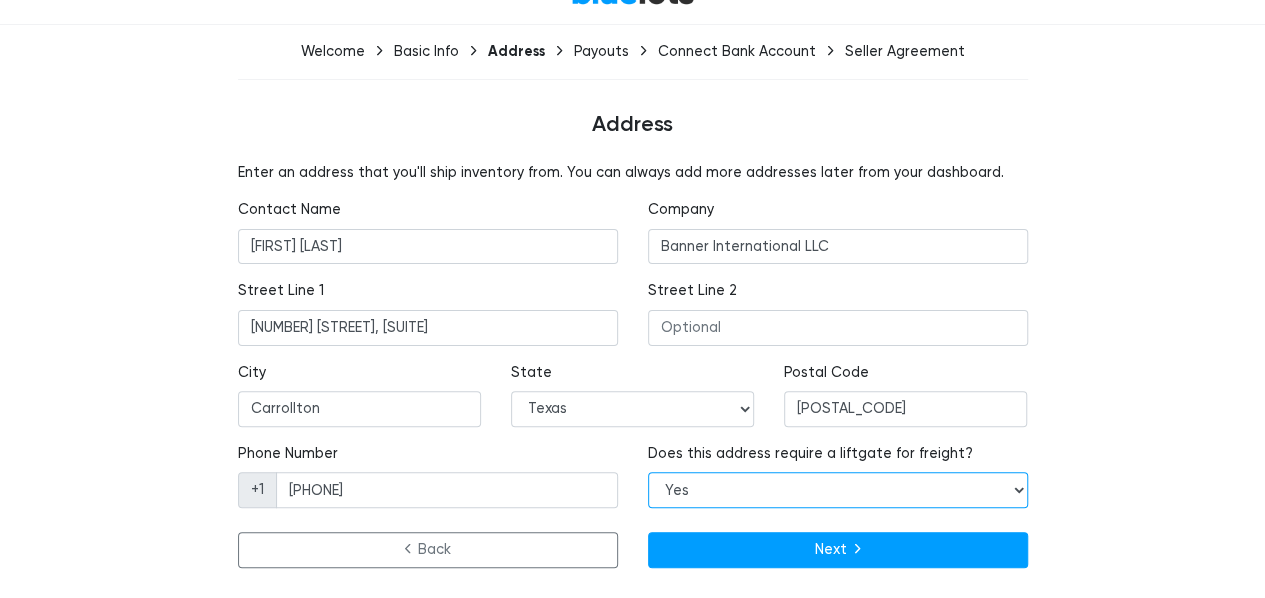 click on "--
Yes
No" at bounding box center (838, 490) 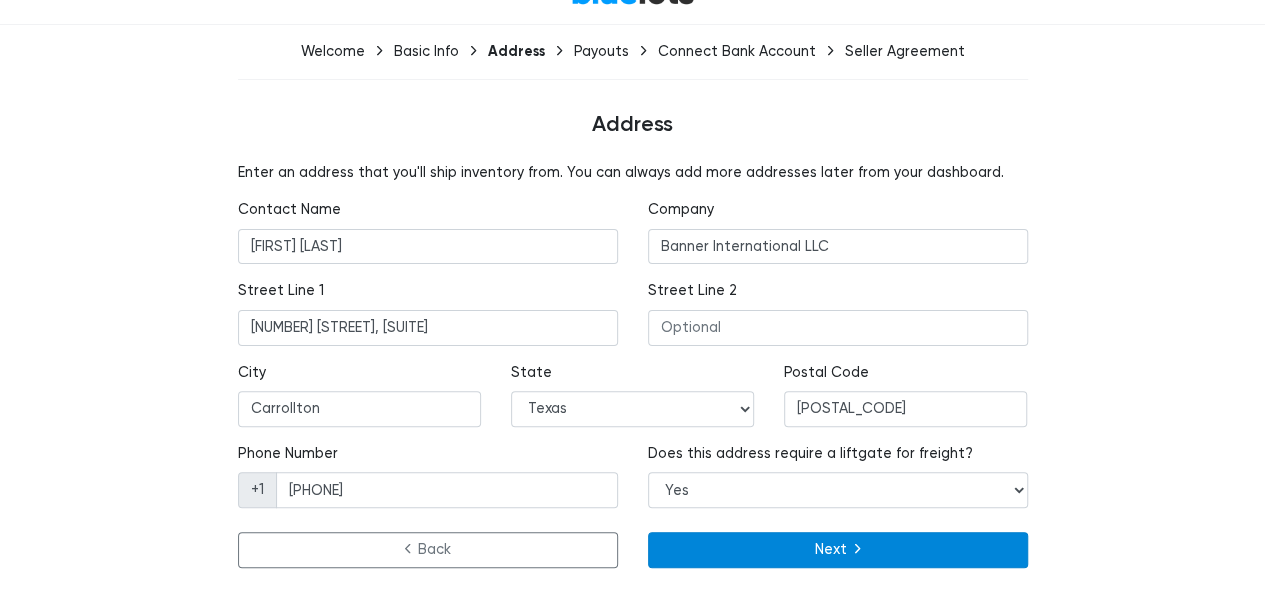 click on "Next" at bounding box center (838, 550) 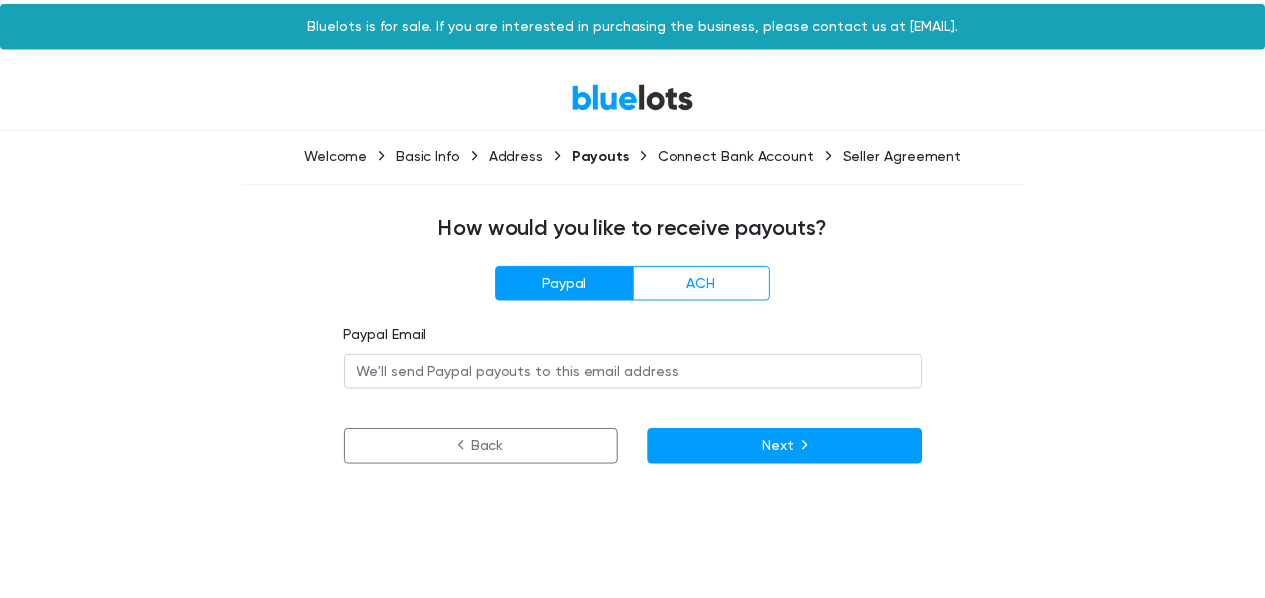 scroll, scrollTop: 0, scrollLeft: 0, axis: both 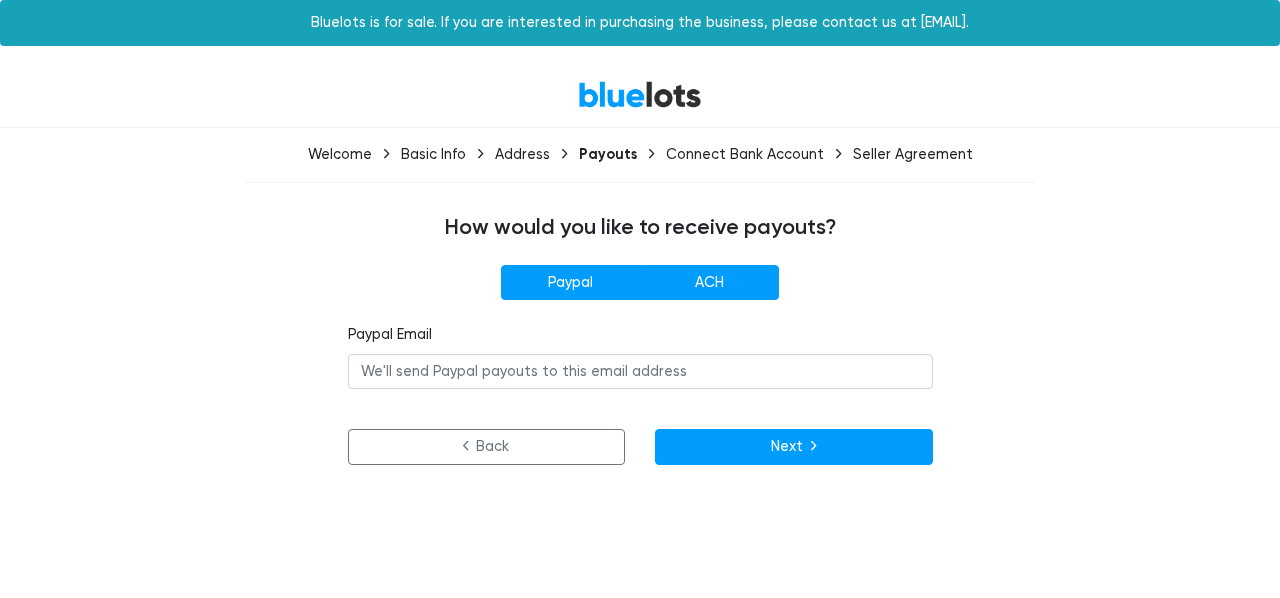 click on "ACH" at bounding box center [709, 283] 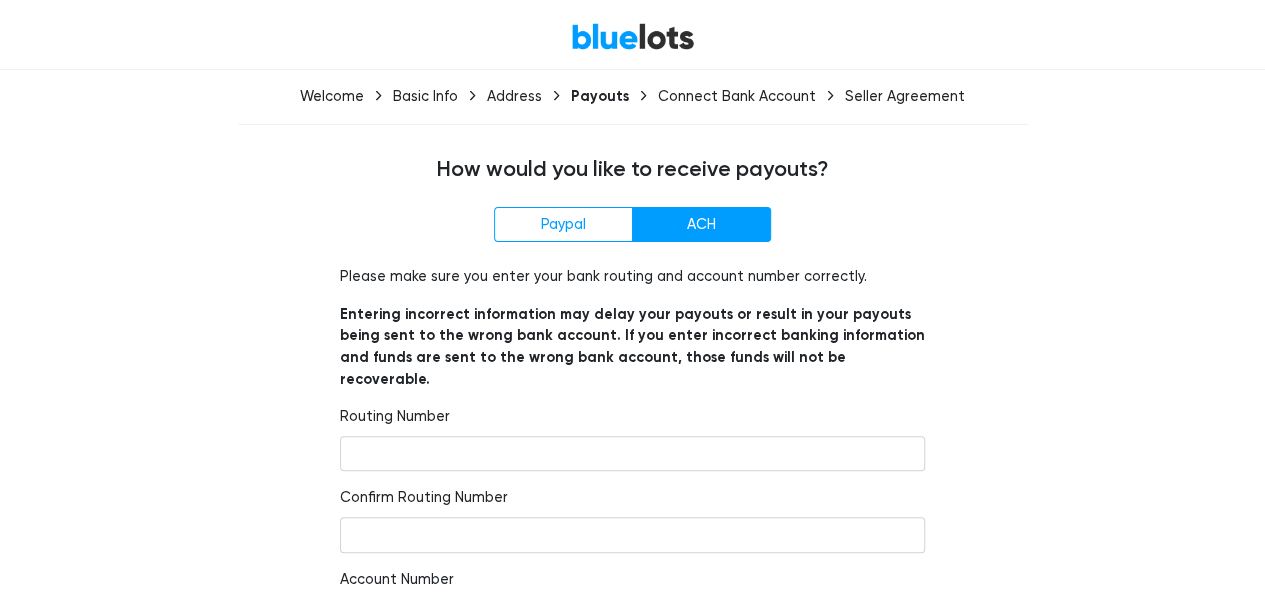 scroll, scrollTop: 100, scrollLeft: 0, axis: vertical 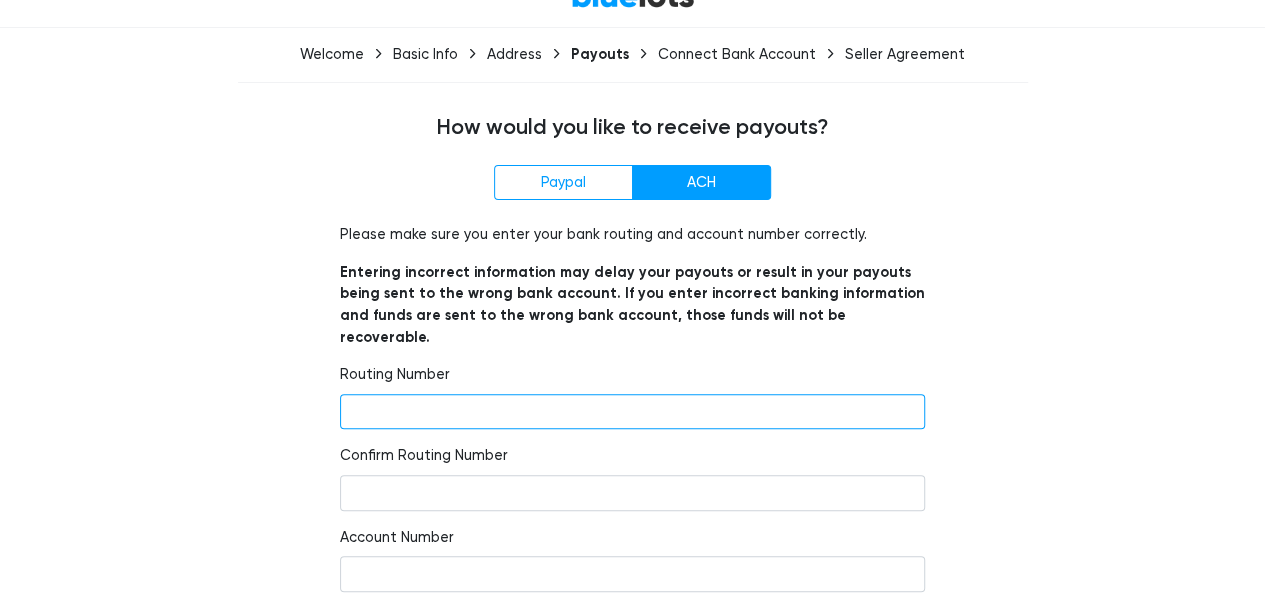 click at bounding box center [632, 412] 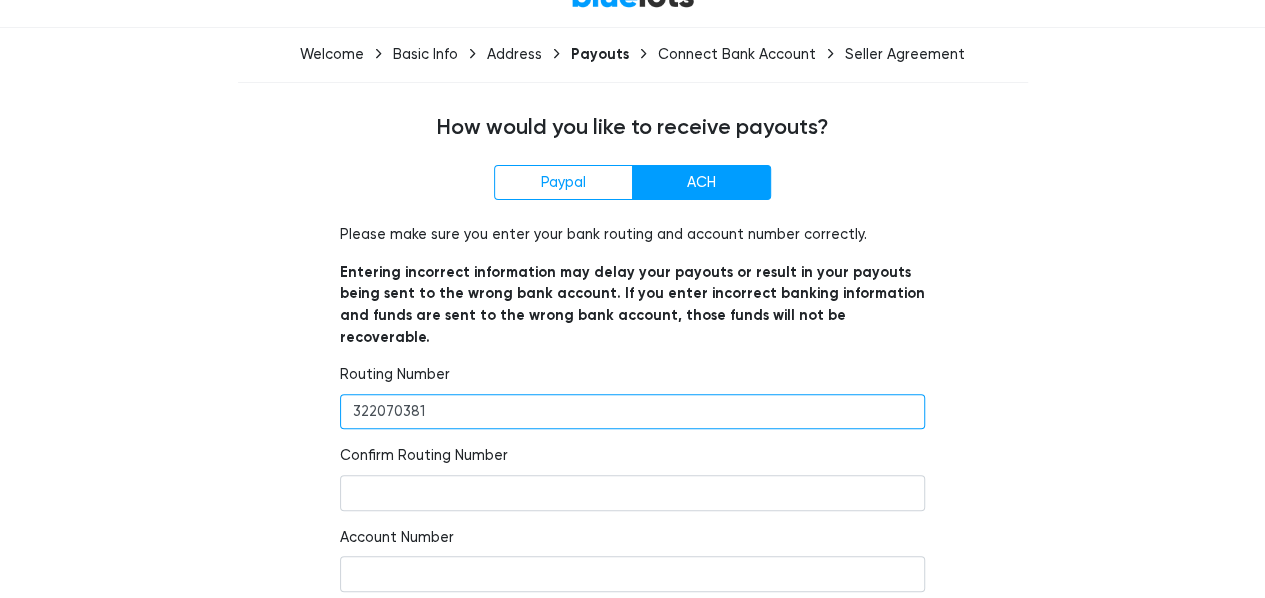 type on "322070381" 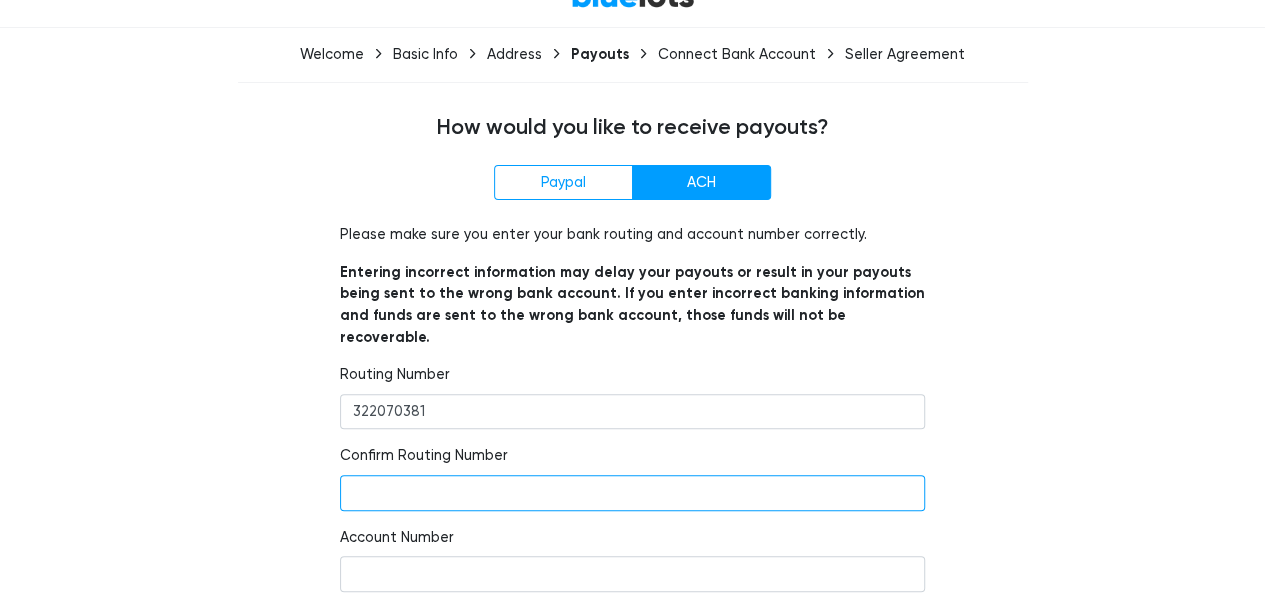 click at bounding box center [632, 493] 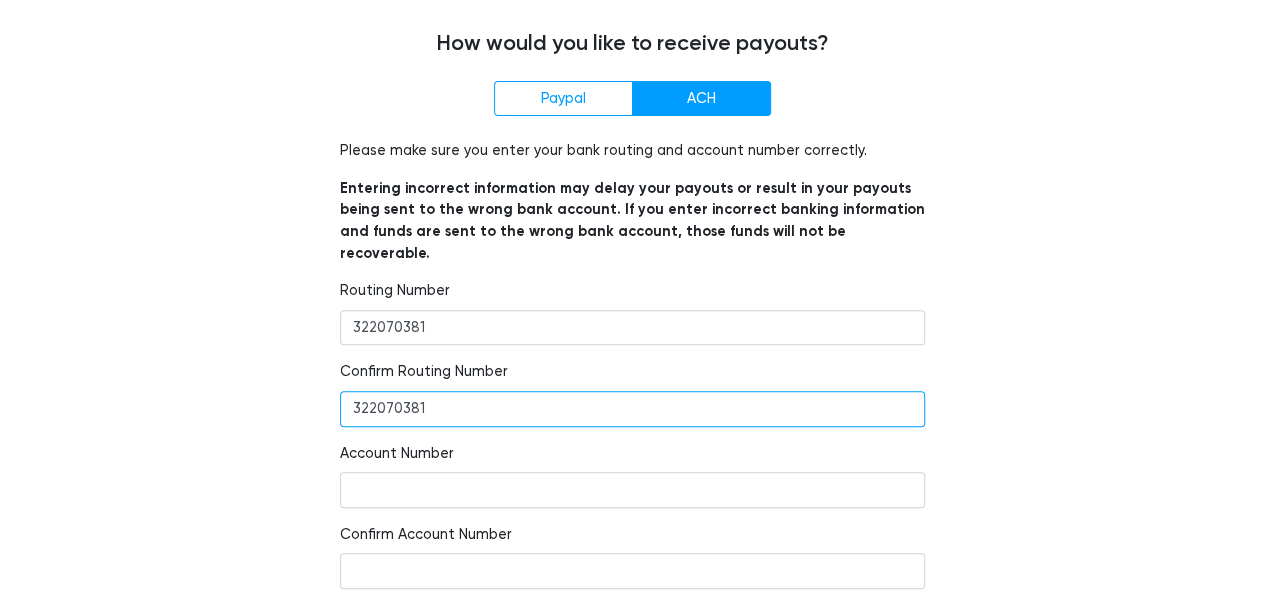 scroll, scrollTop: 250, scrollLeft: 0, axis: vertical 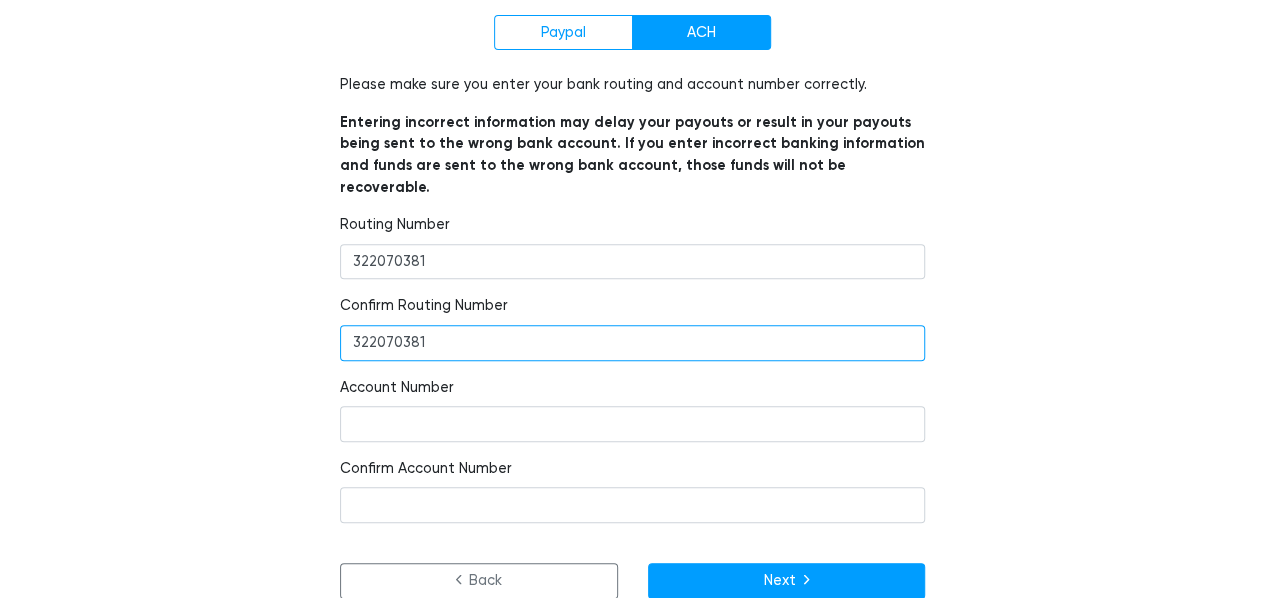 type on "322070381" 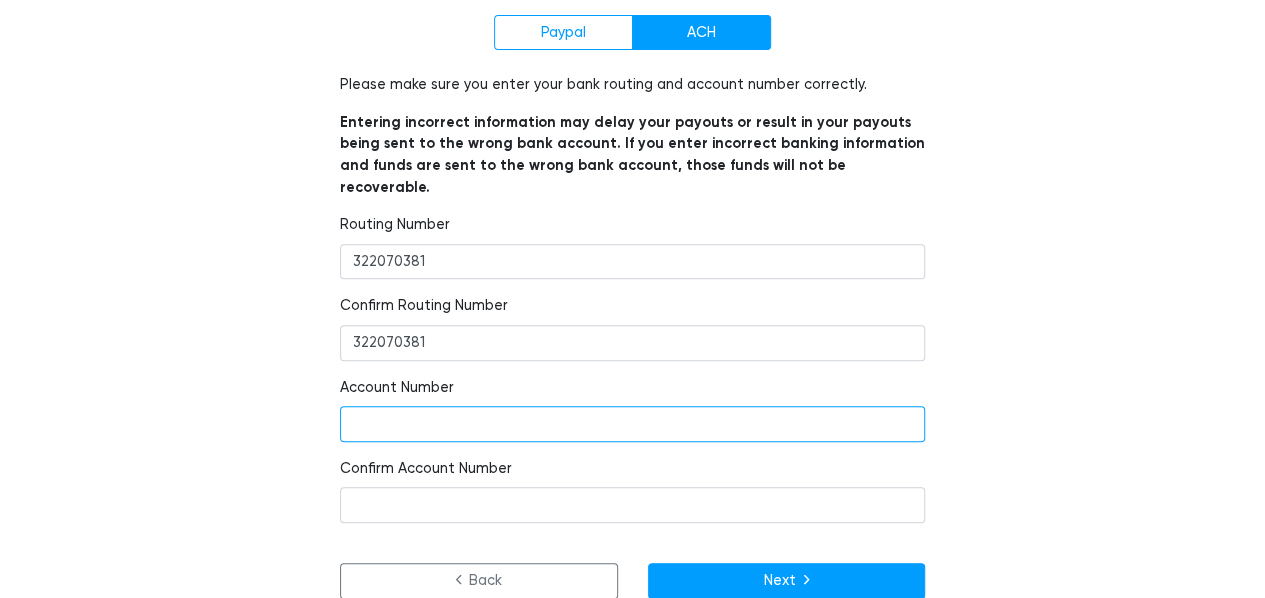 click at bounding box center (632, 424) 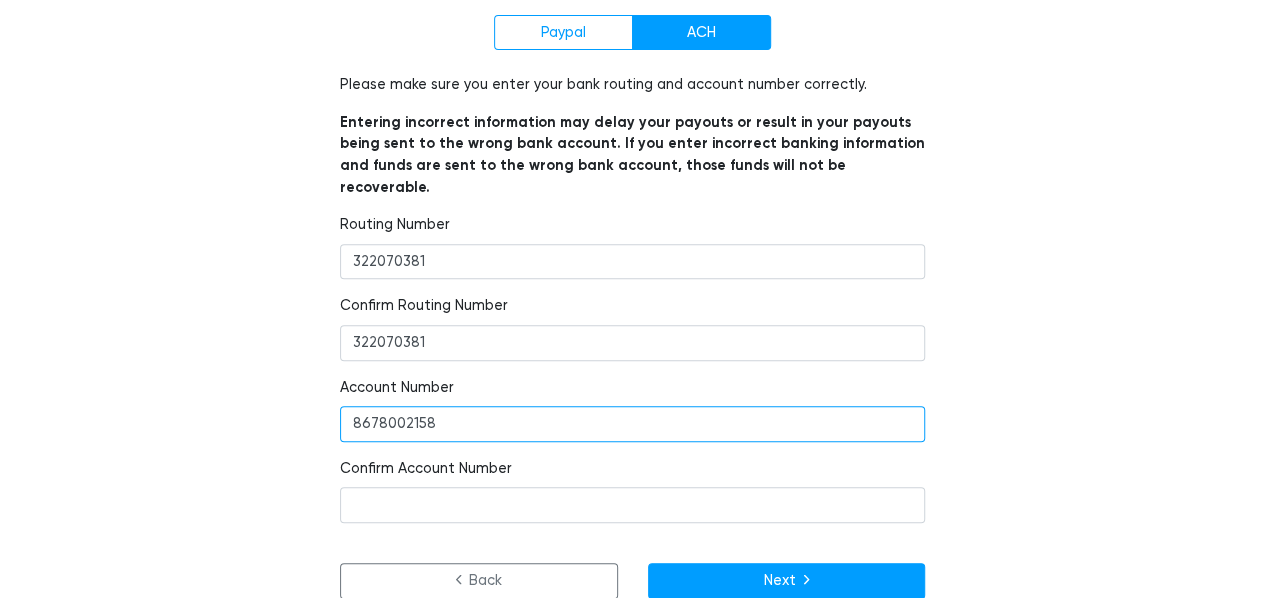 type on "8678002158" 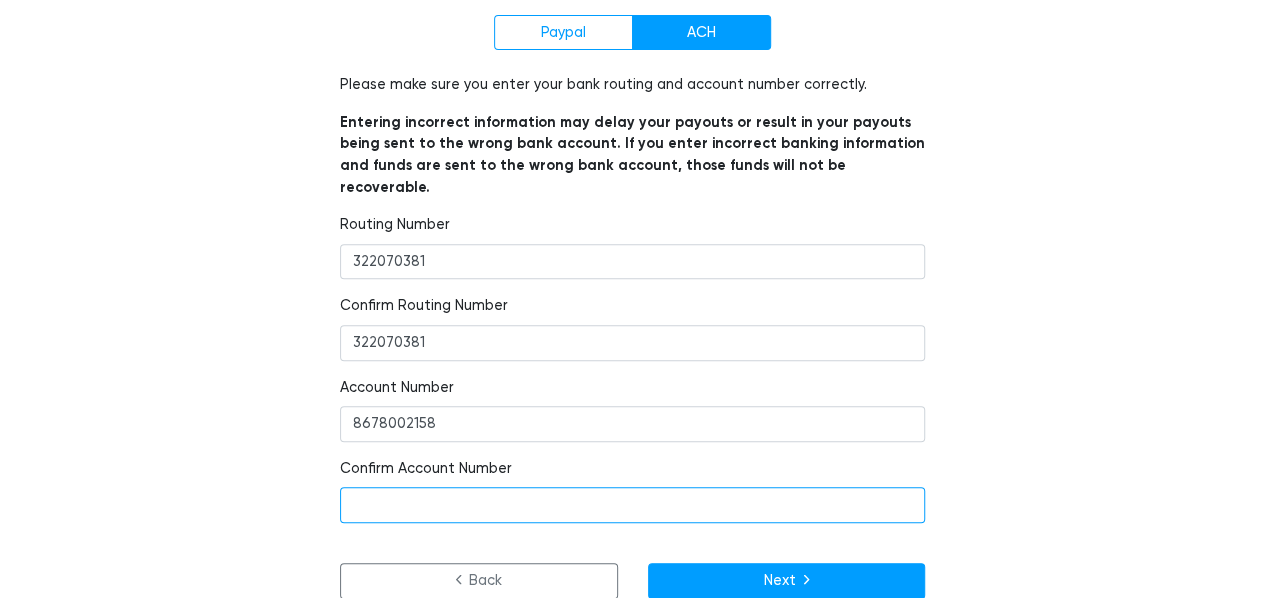 click at bounding box center [632, 505] 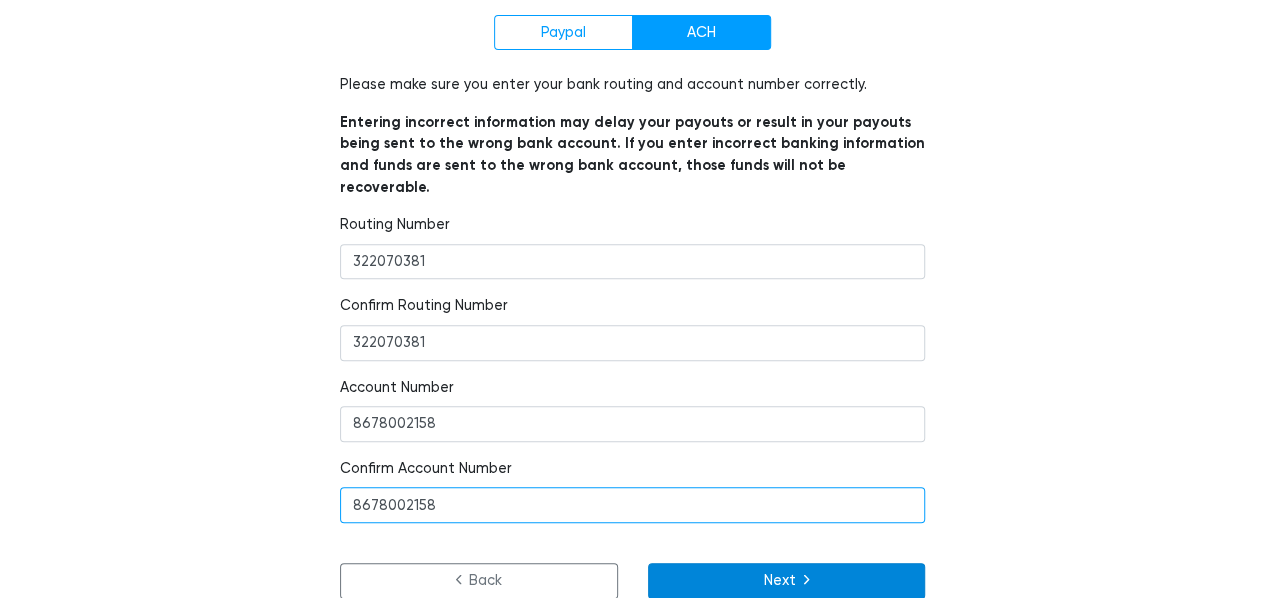 type on "8678002158" 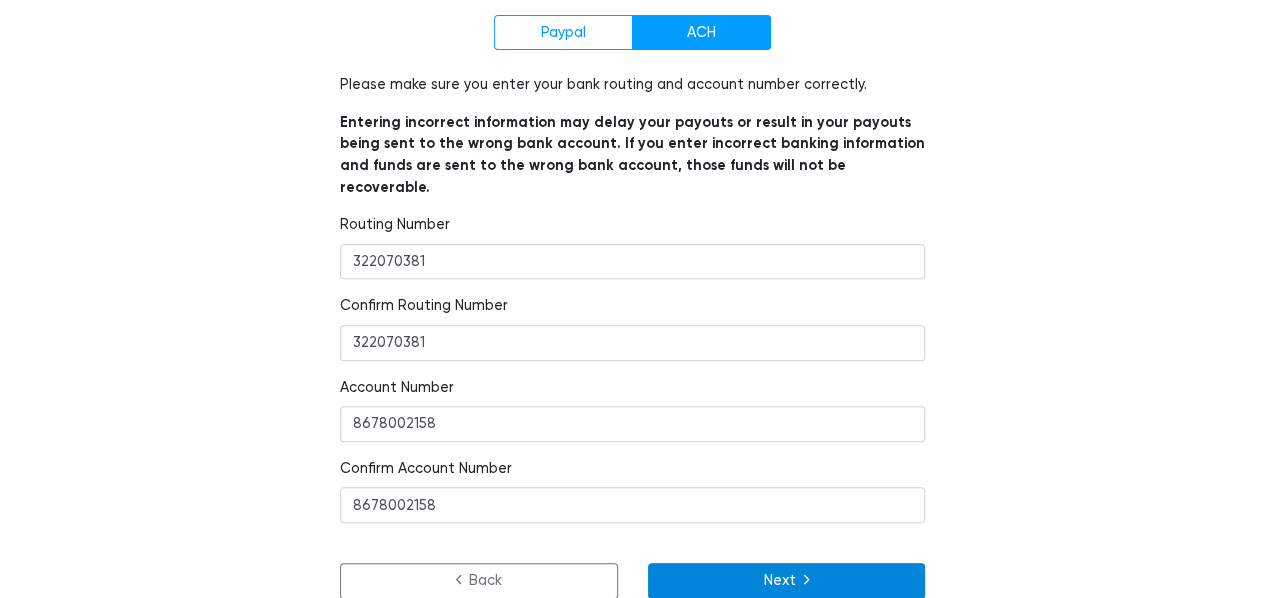 click on "Next" at bounding box center (787, 581) 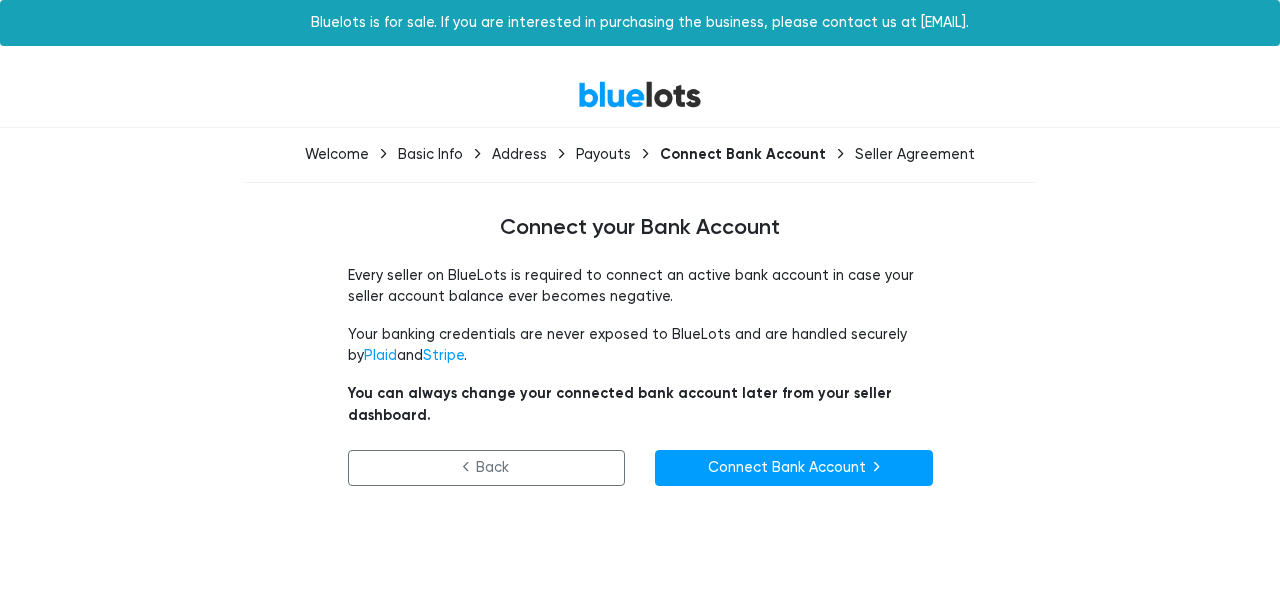 scroll, scrollTop: 0, scrollLeft: 0, axis: both 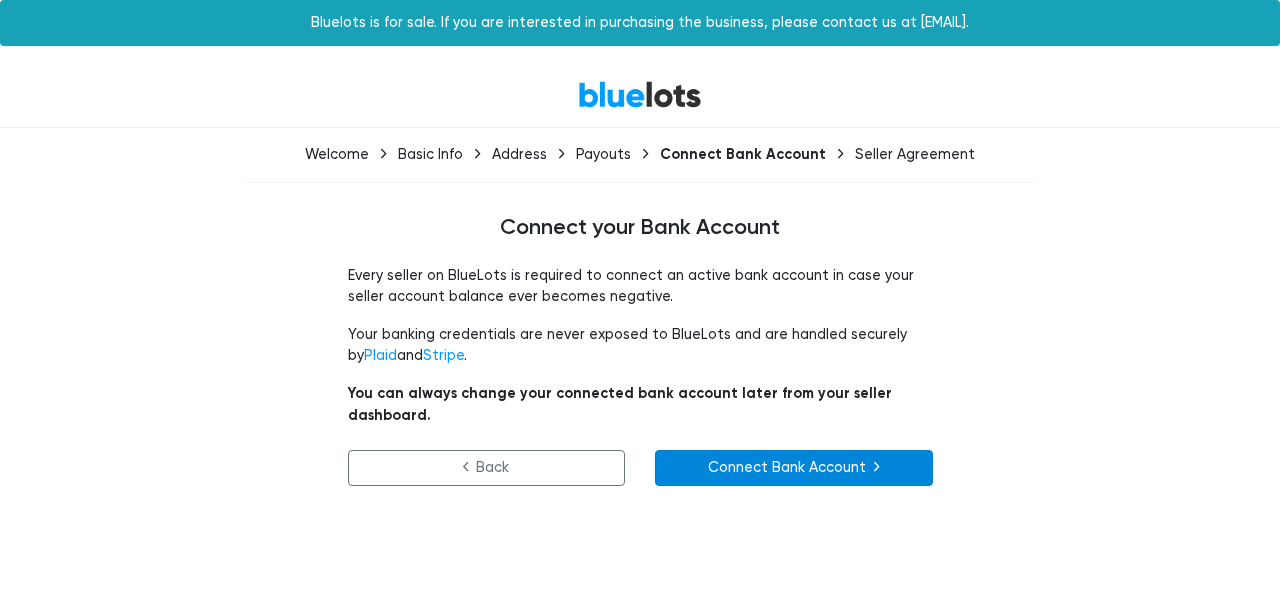 click on "Connect Bank Account" at bounding box center (794, 468) 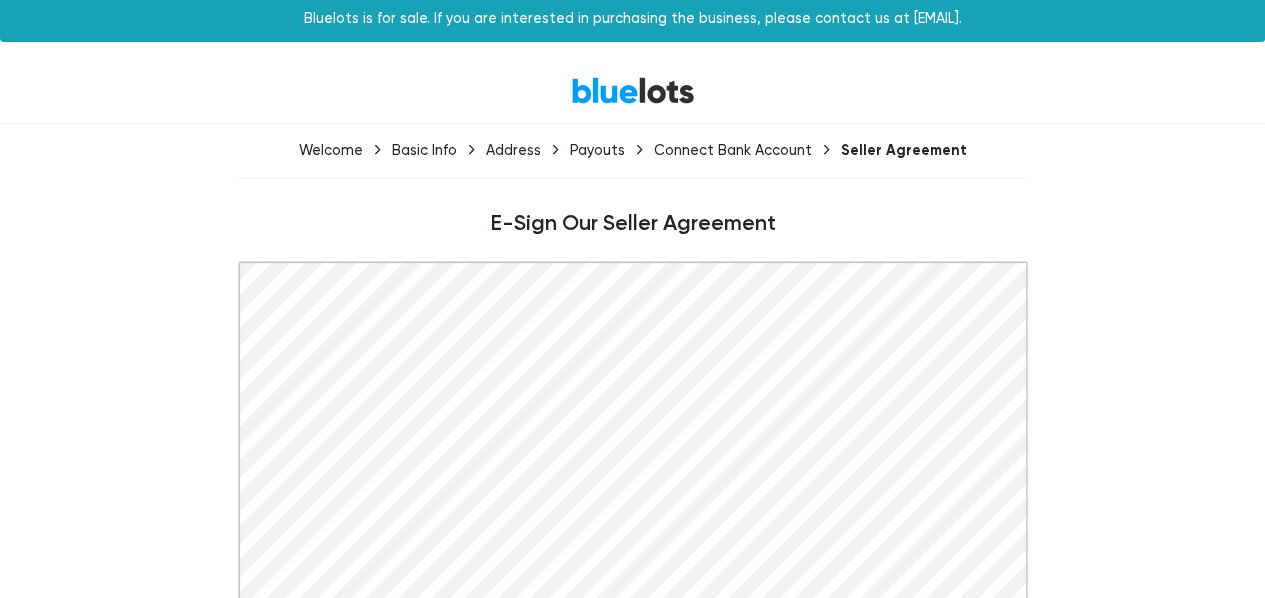 scroll, scrollTop: 0, scrollLeft: 0, axis: both 